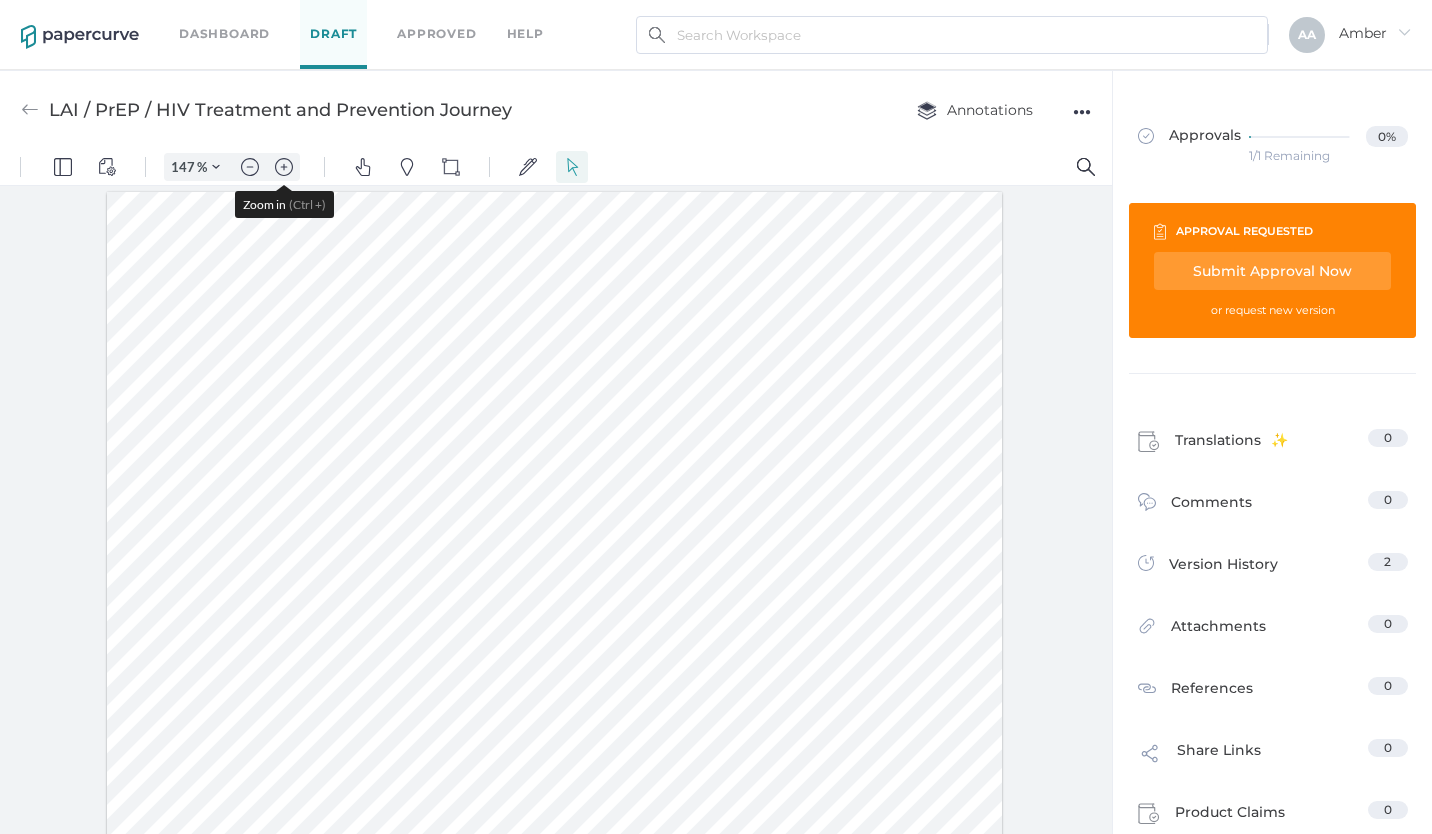 scroll, scrollTop: 0, scrollLeft: 0, axis: both 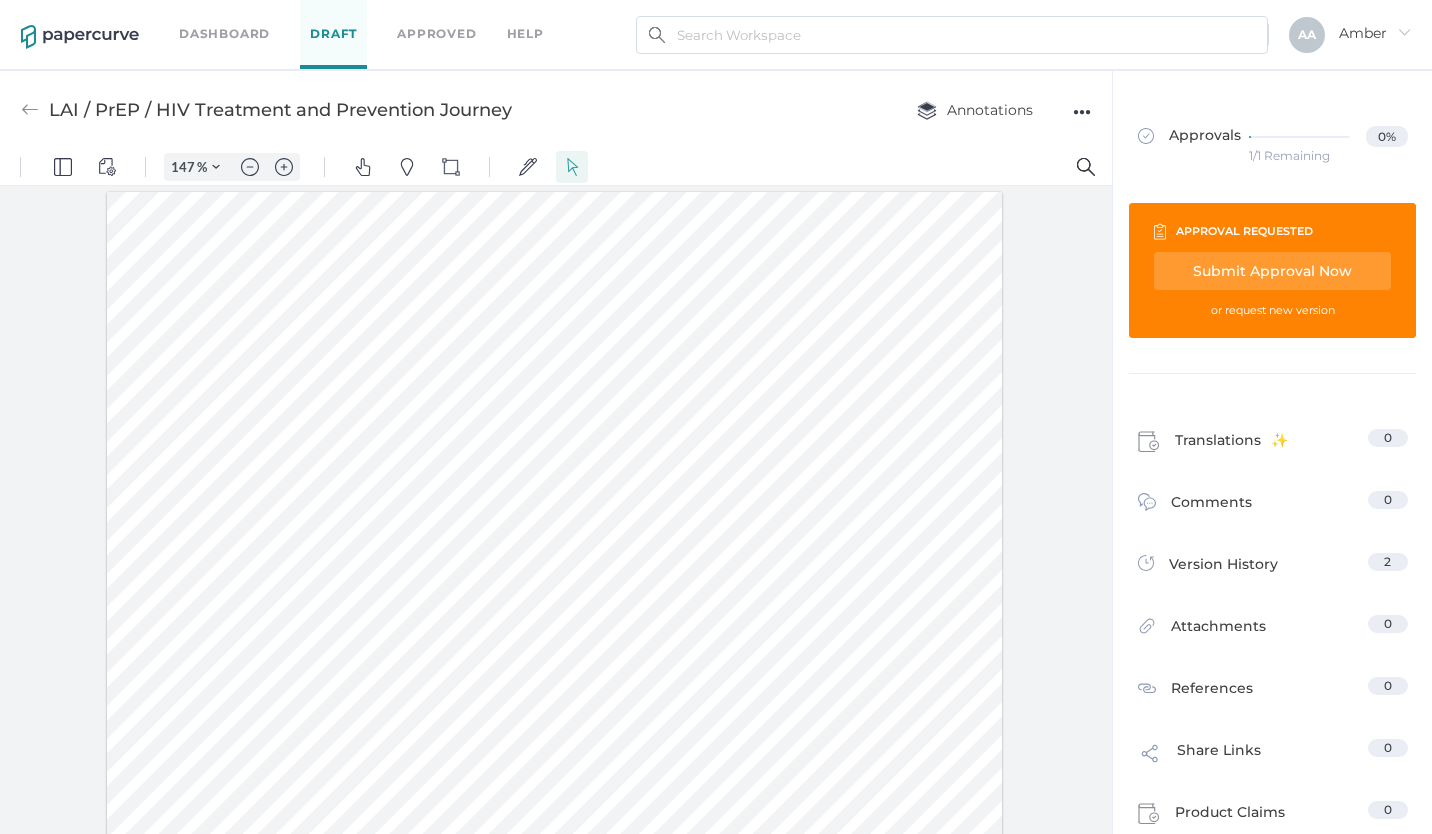 drag, startPoint x: 167, startPoint y: 432, endPoint x: 373, endPoint y: 434, distance: 206.0097 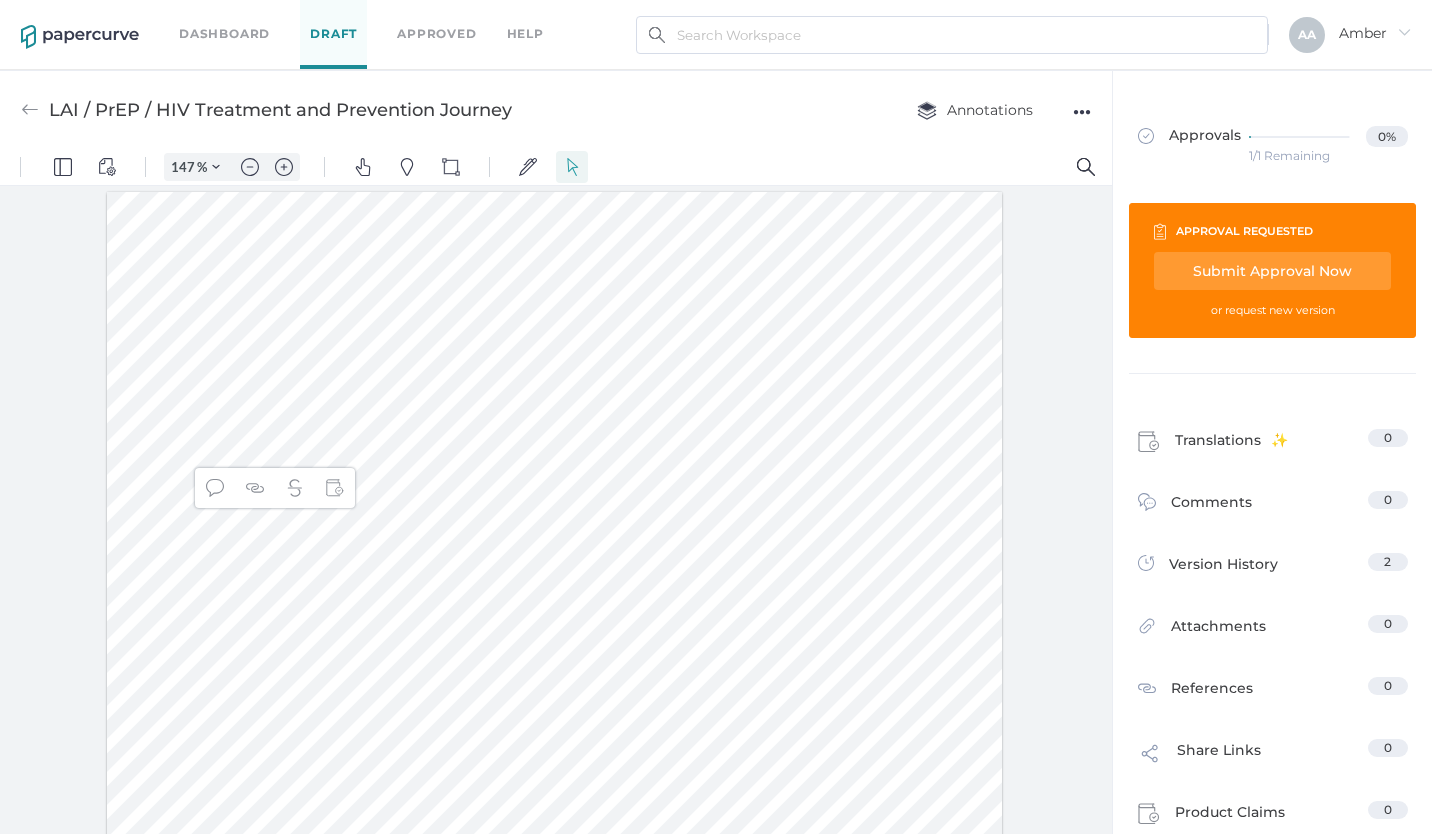 drag, startPoint x: 515, startPoint y: 427, endPoint x: 578, endPoint y: 431, distance: 63.126858 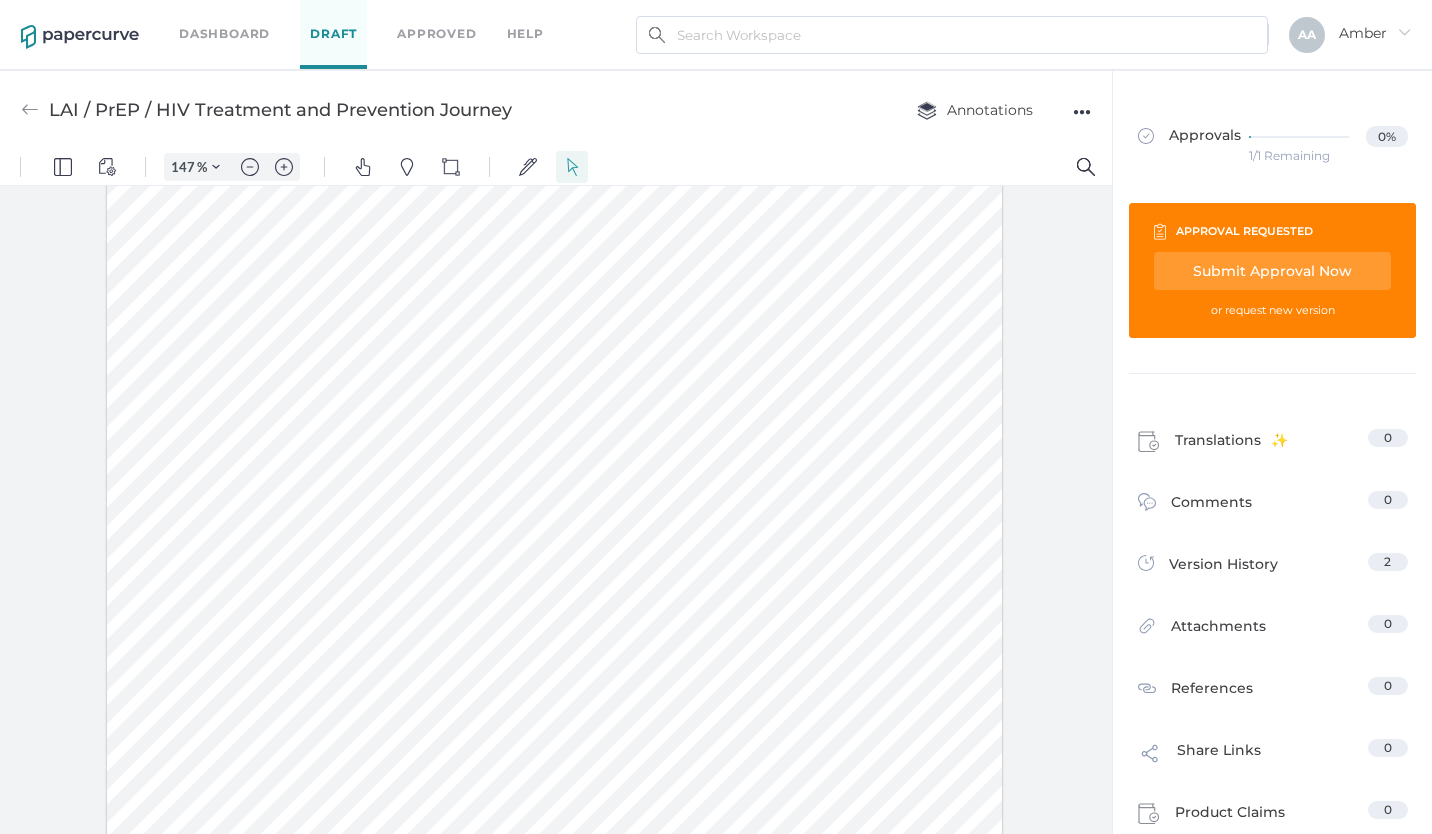 scroll, scrollTop: 0, scrollLeft: 0, axis: both 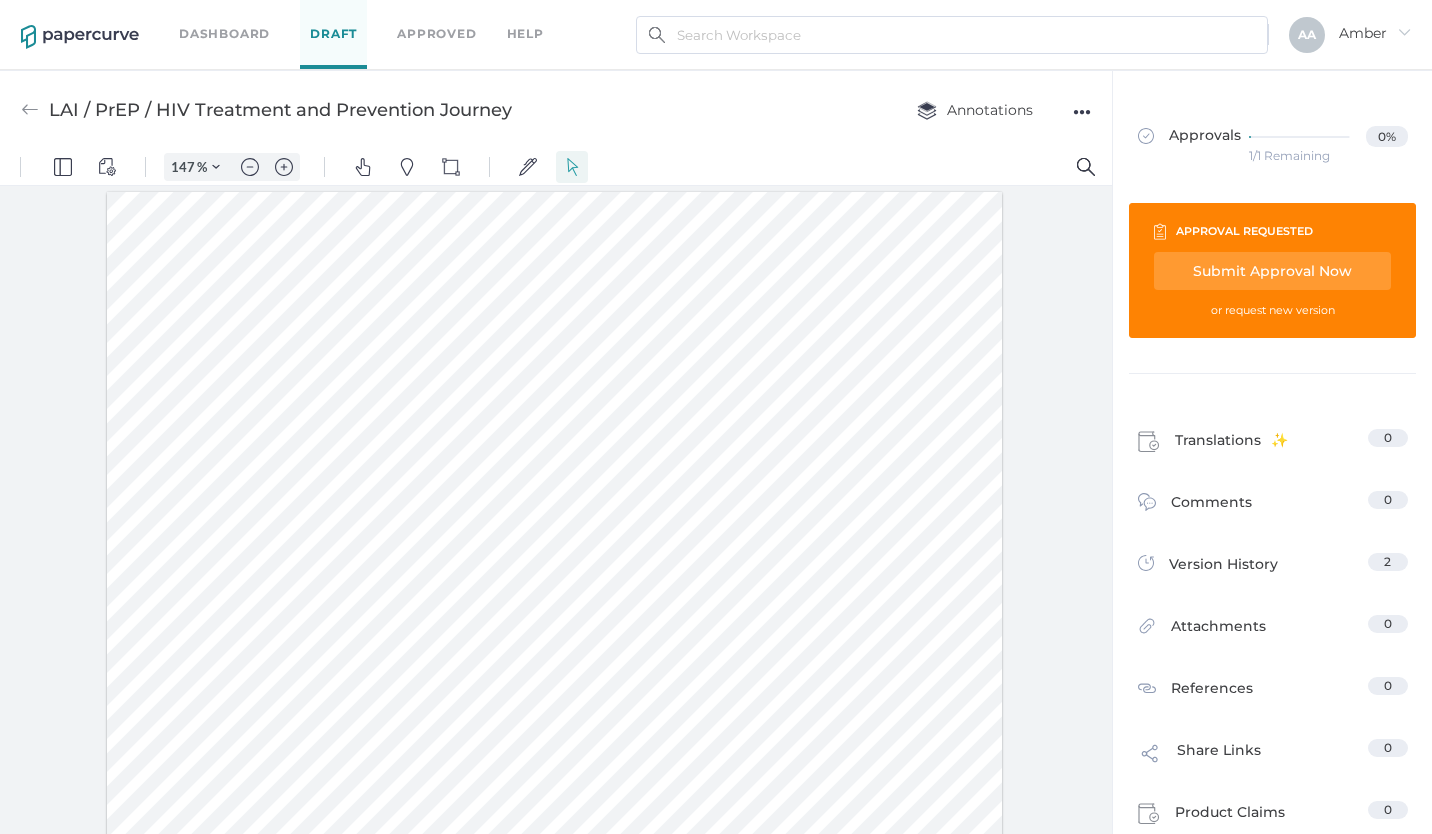 drag, startPoint x: 210, startPoint y: 501, endPoint x: 786, endPoint y: 531, distance: 576.7807 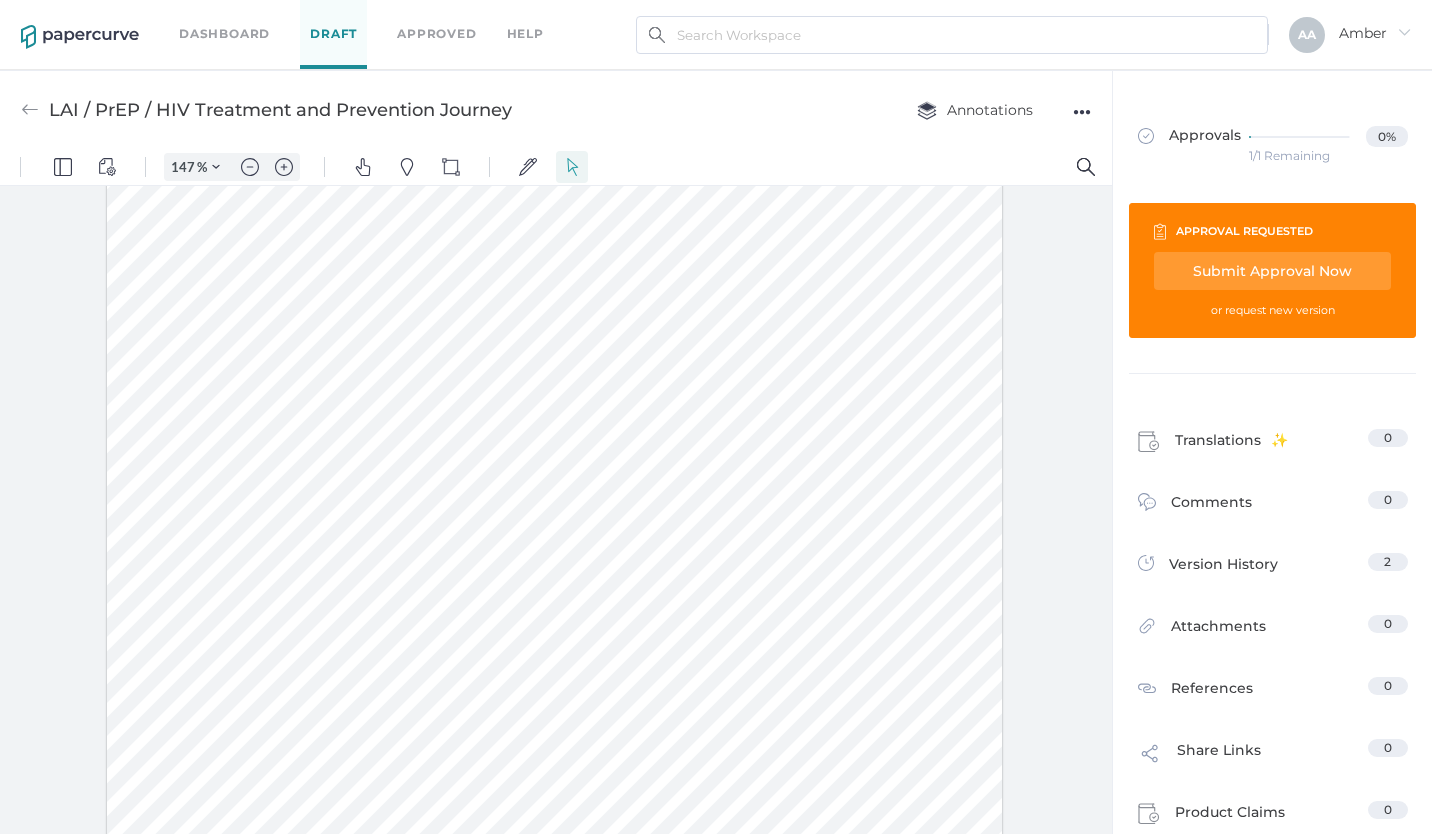 scroll, scrollTop: 200, scrollLeft: 0, axis: vertical 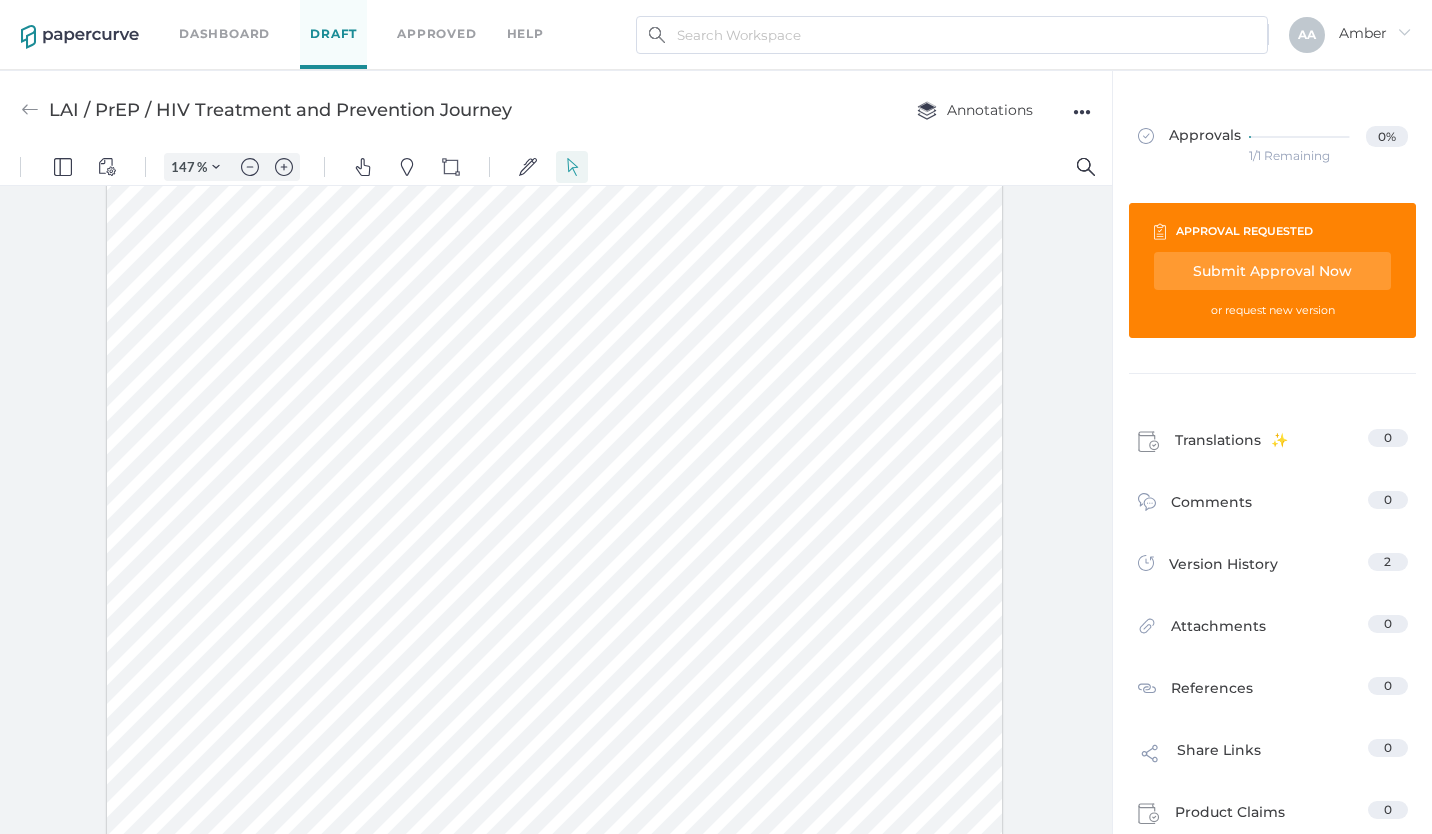 click at bounding box center (555, 571) 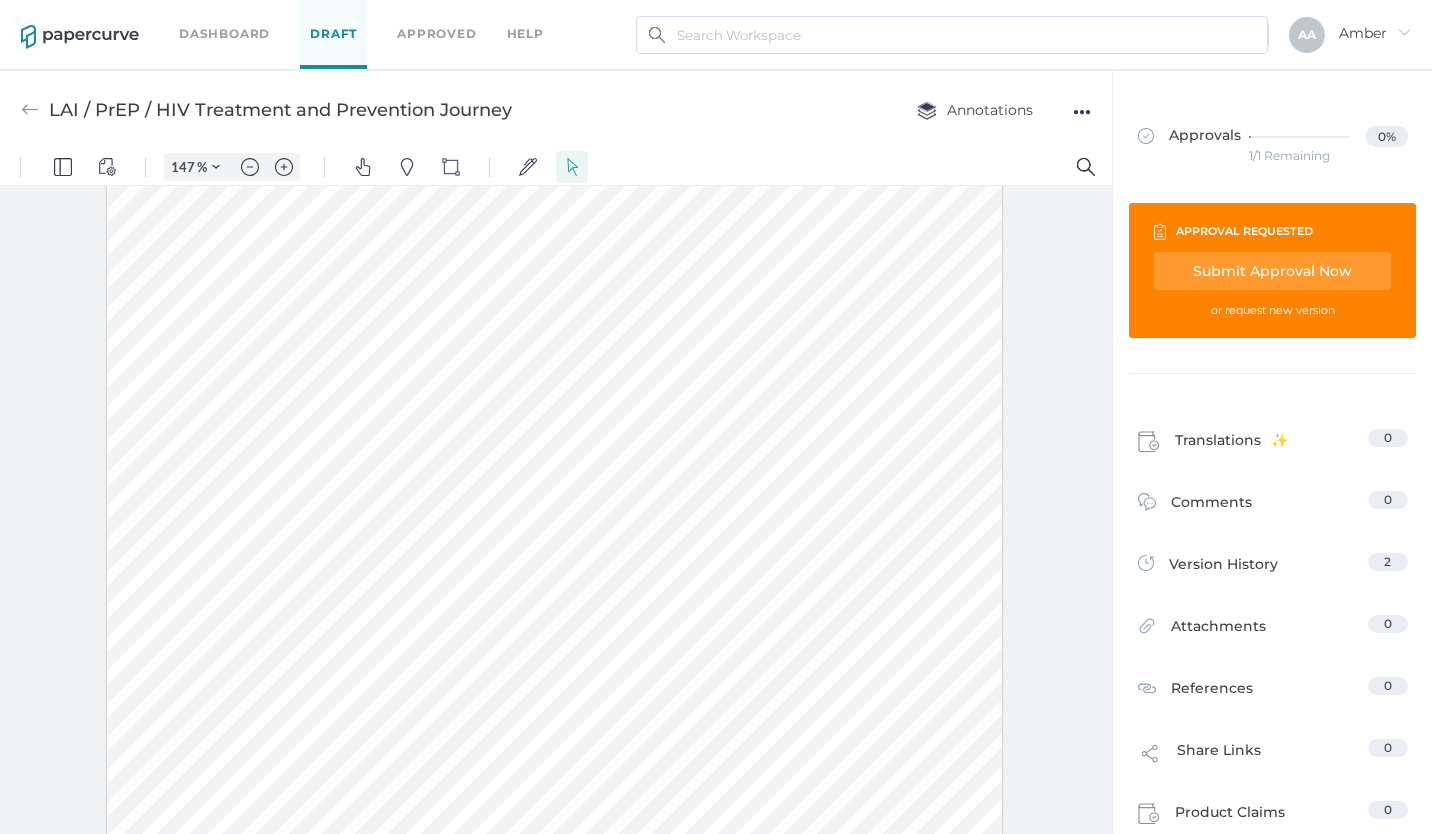 drag, startPoint x: 862, startPoint y: 538, endPoint x: 619, endPoint y: 461, distance: 254.90782 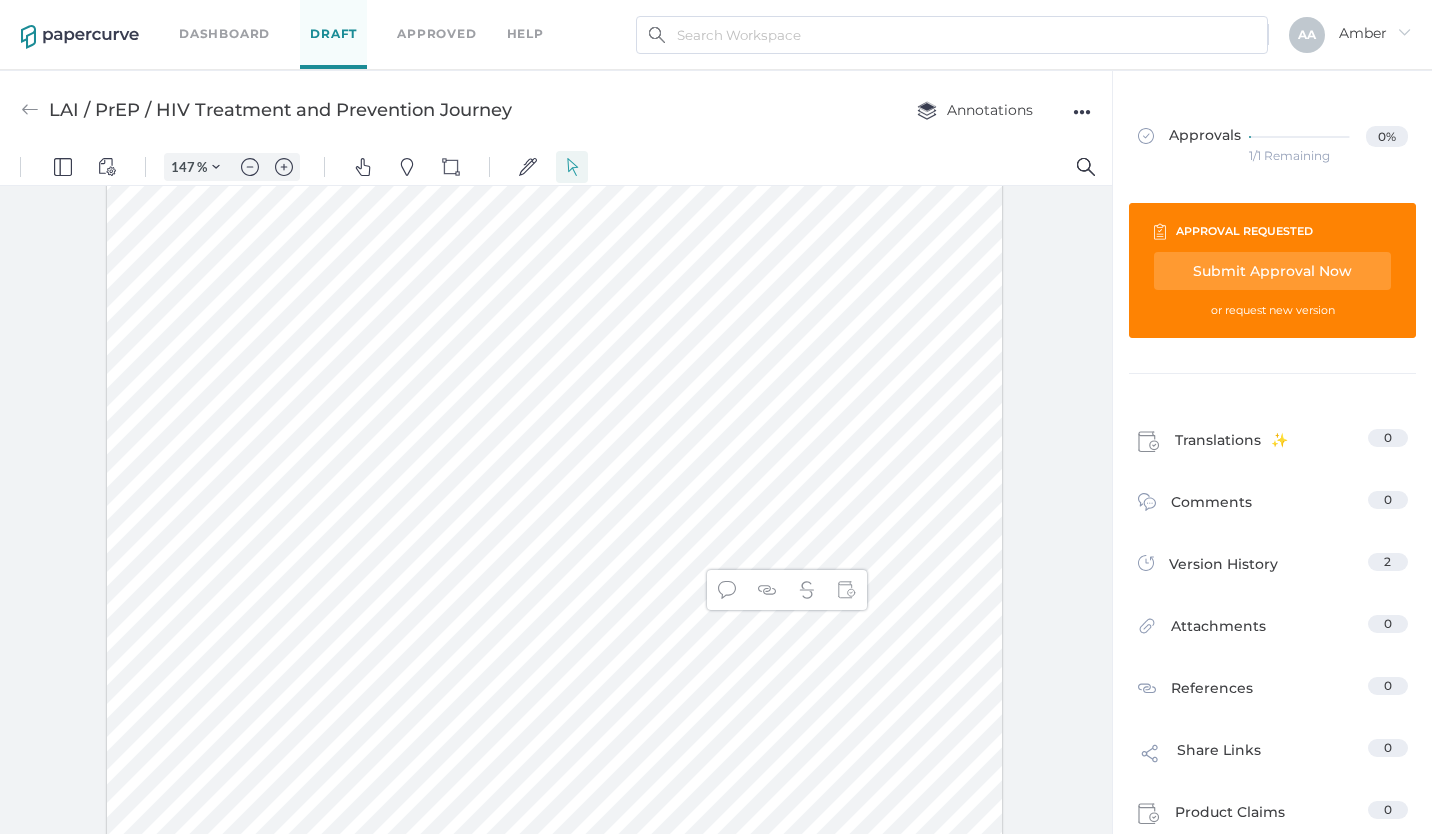 click at bounding box center [555, 571] 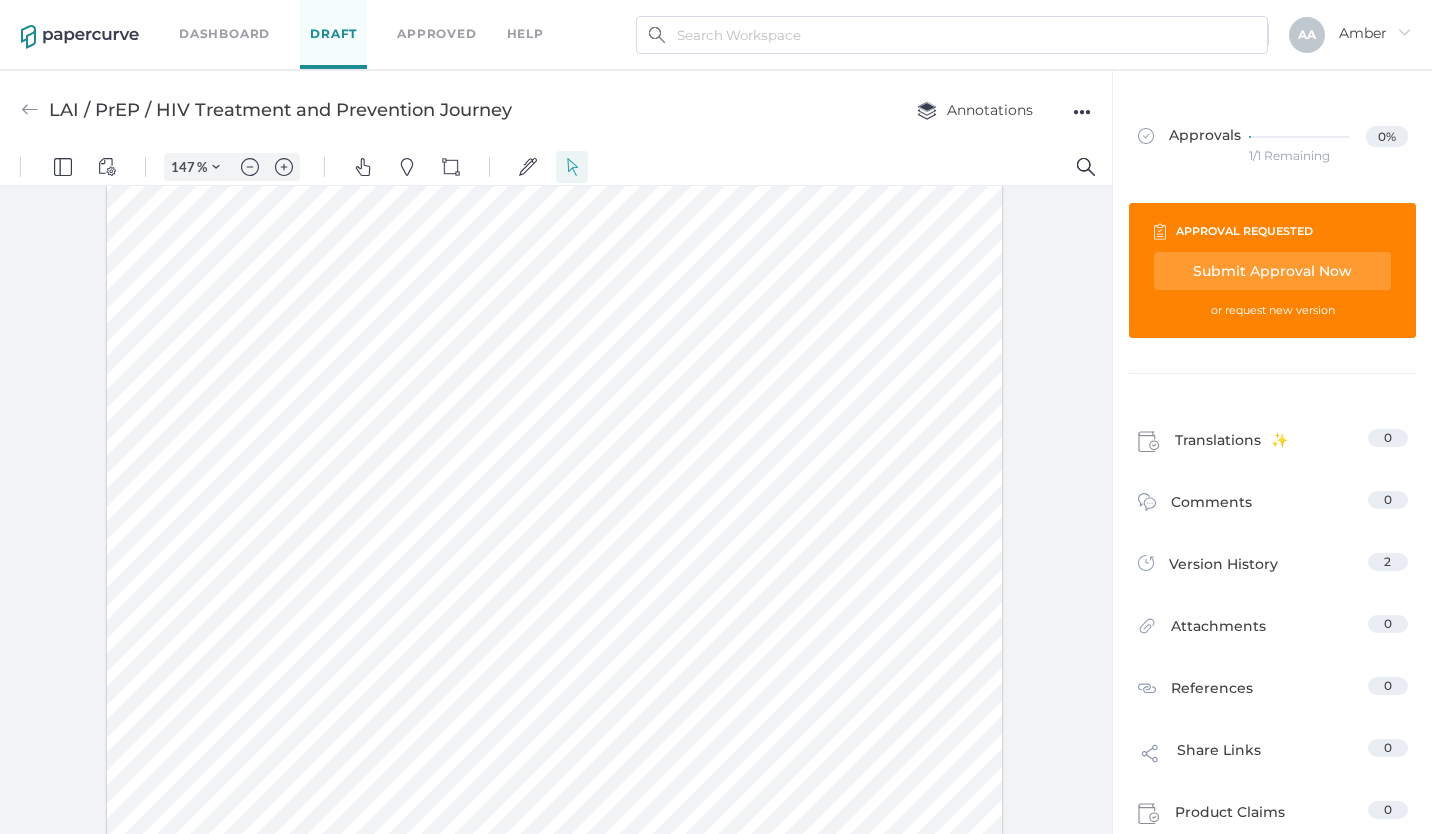 scroll, scrollTop: 200, scrollLeft: 0, axis: vertical 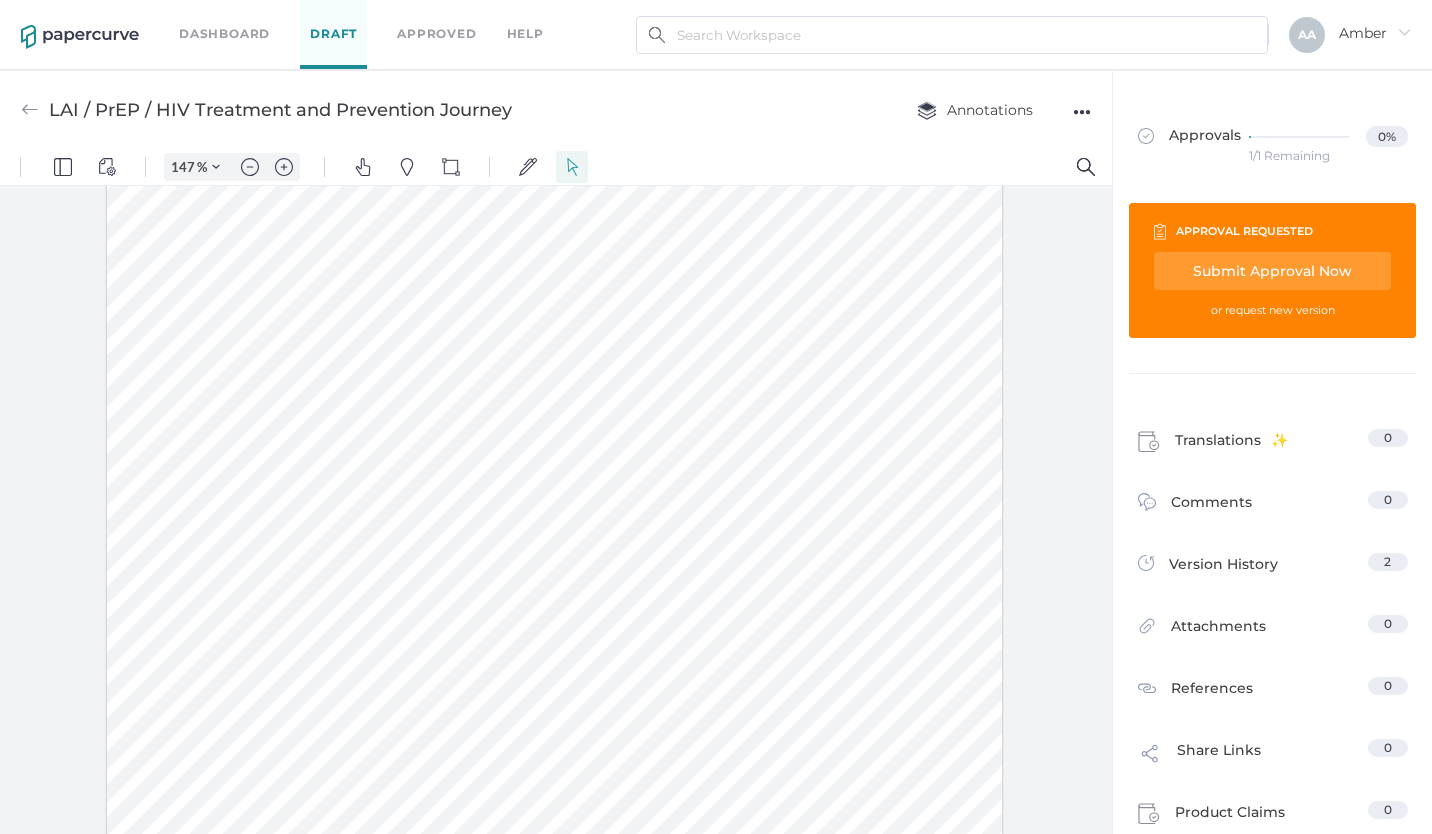 click at bounding box center (555, 571) 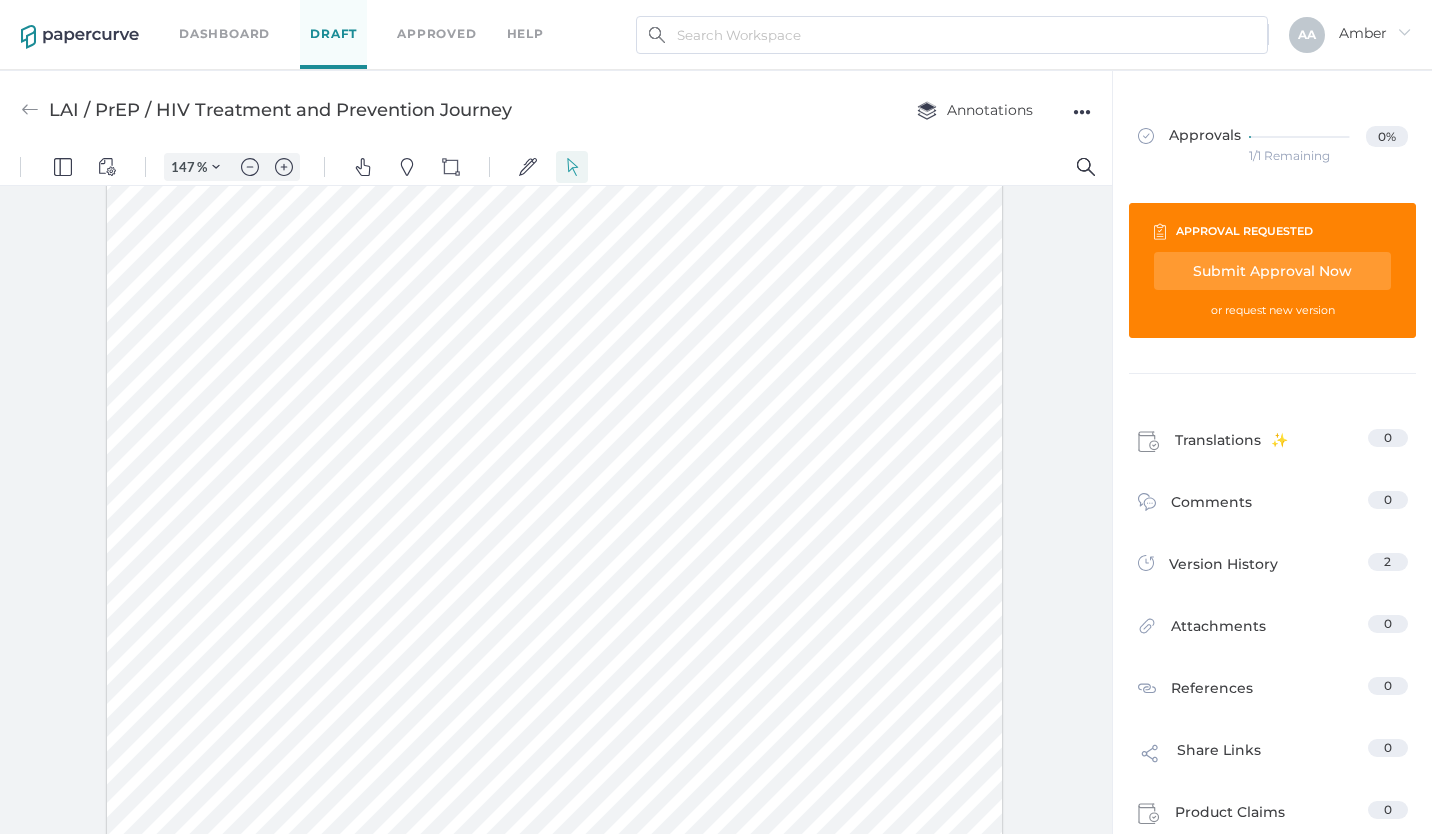 drag, startPoint x: 859, startPoint y: 540, endPoint x: 634, endPoint y: 464, distance: 237.48895 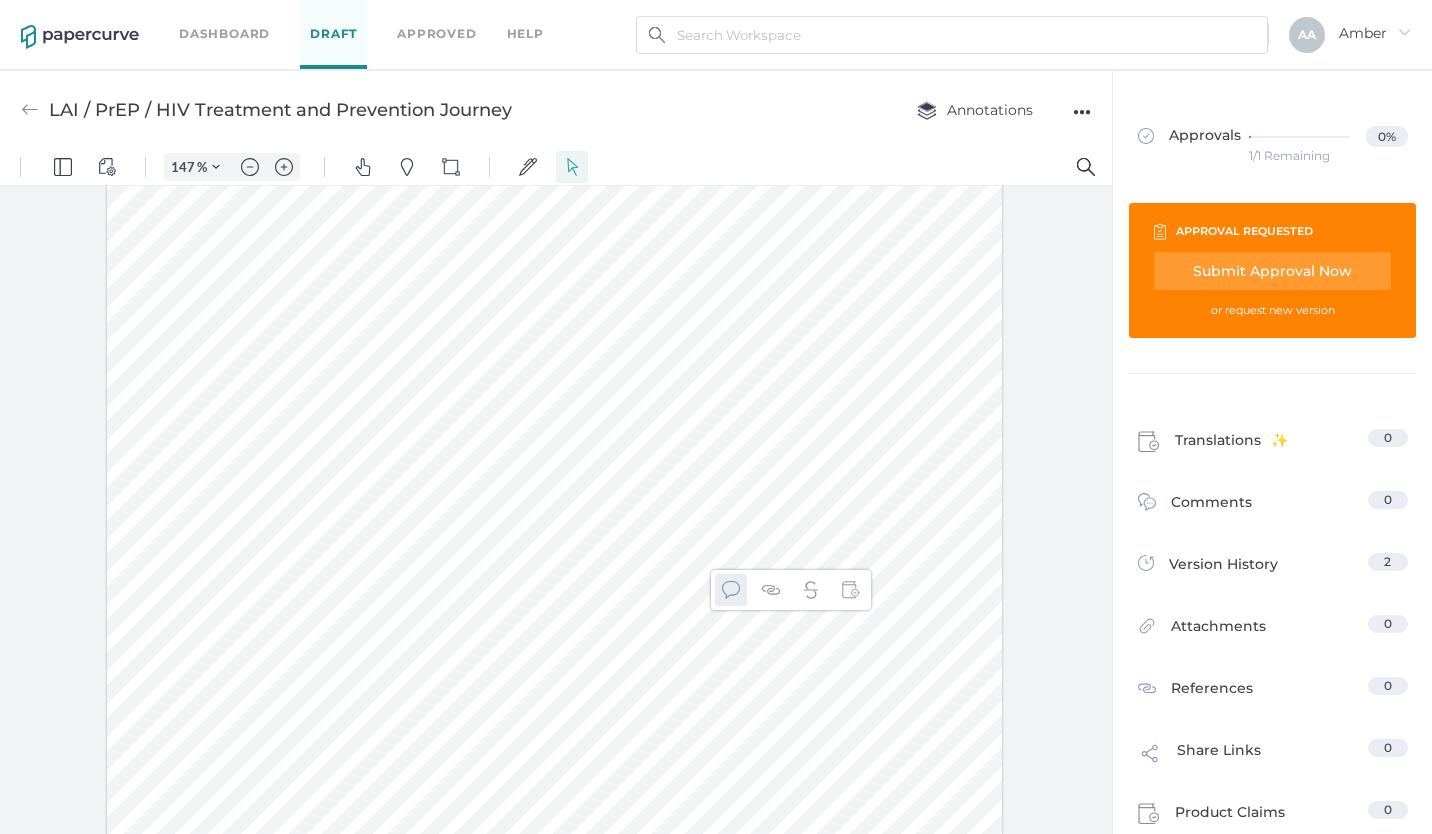 click at bounding box center [731, 590] 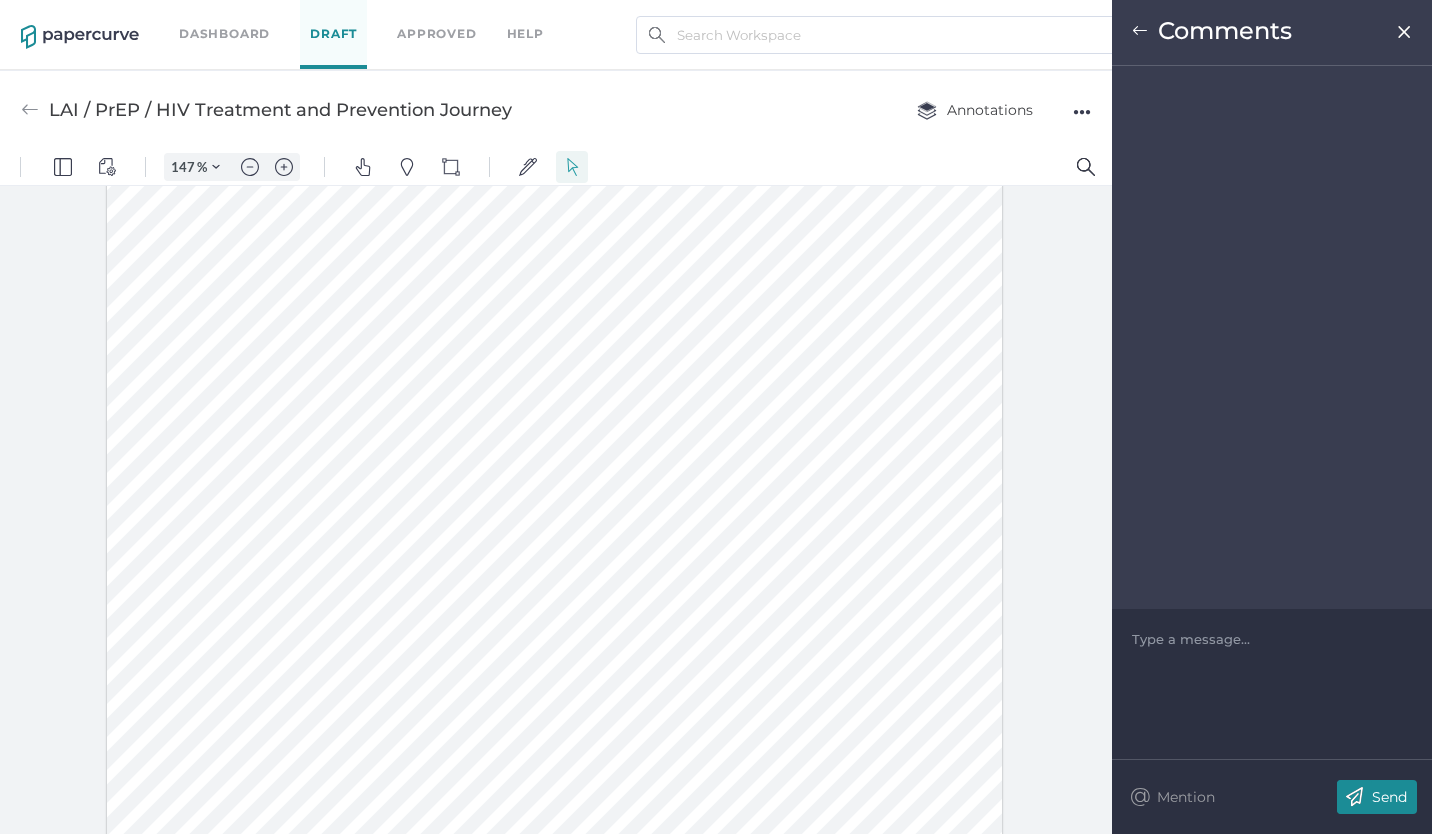 click at bounding box center (1272, 639) 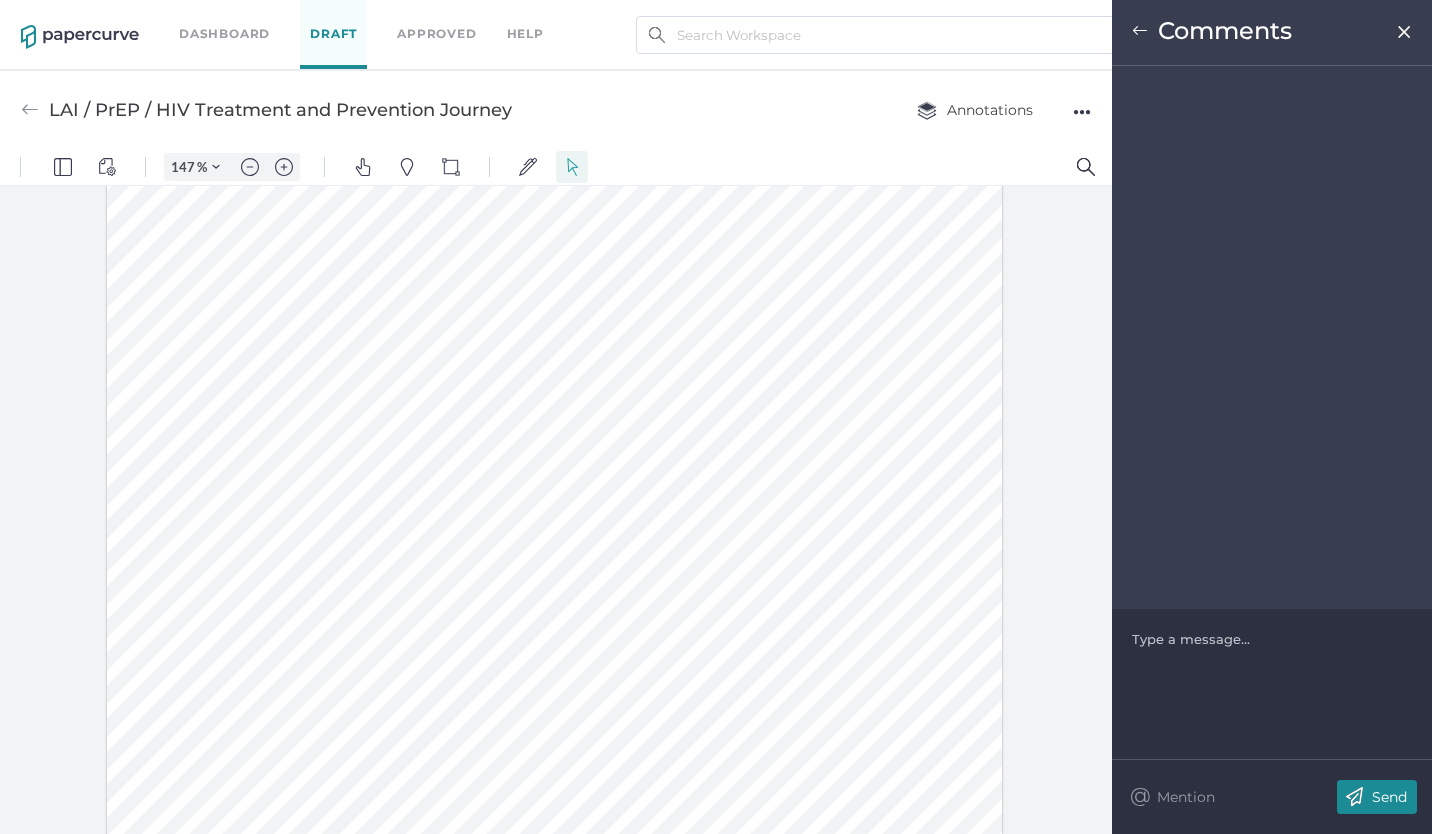 type 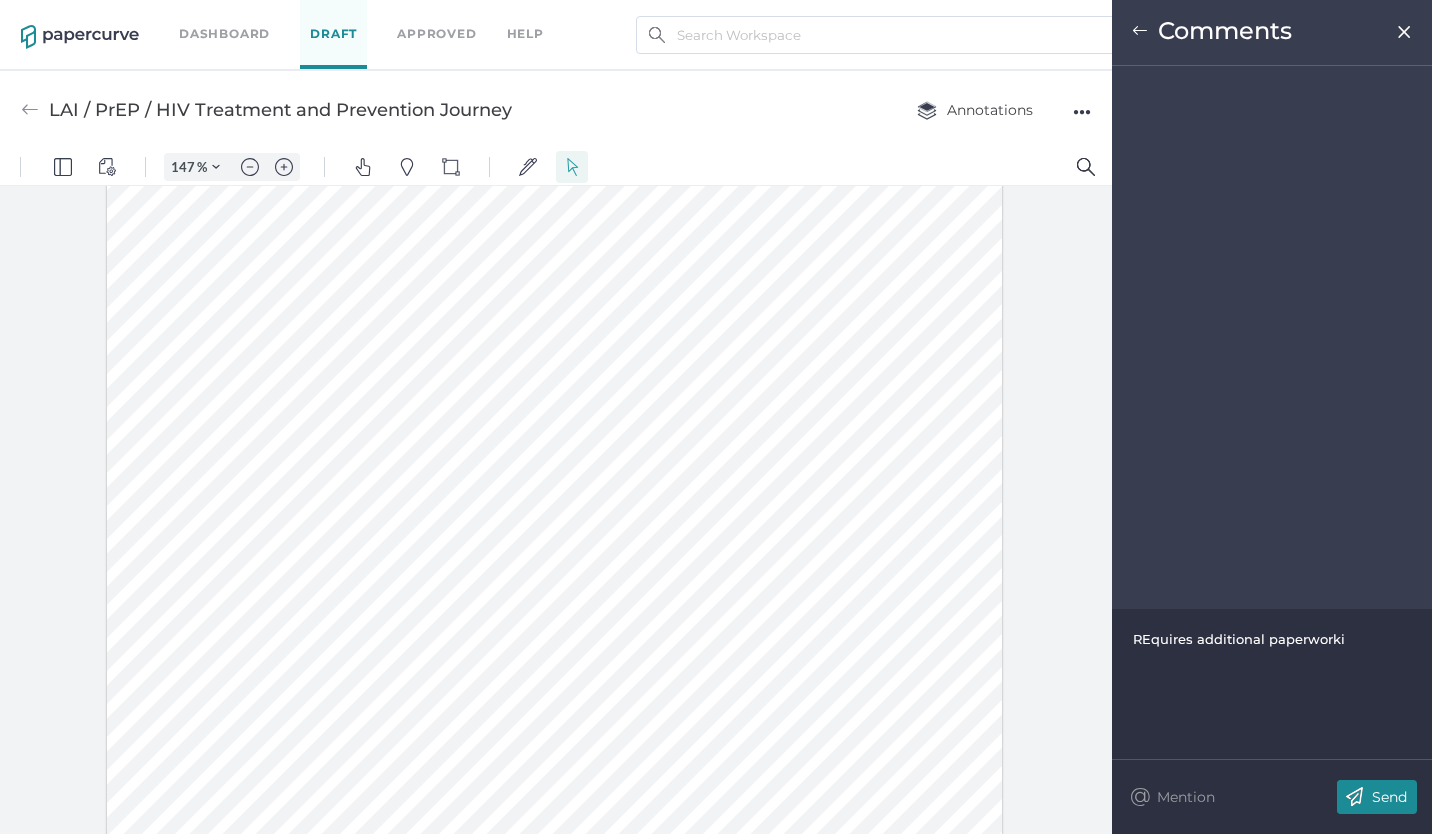 click on "REquires additional paperworki" at bounding box center [1272, 639] 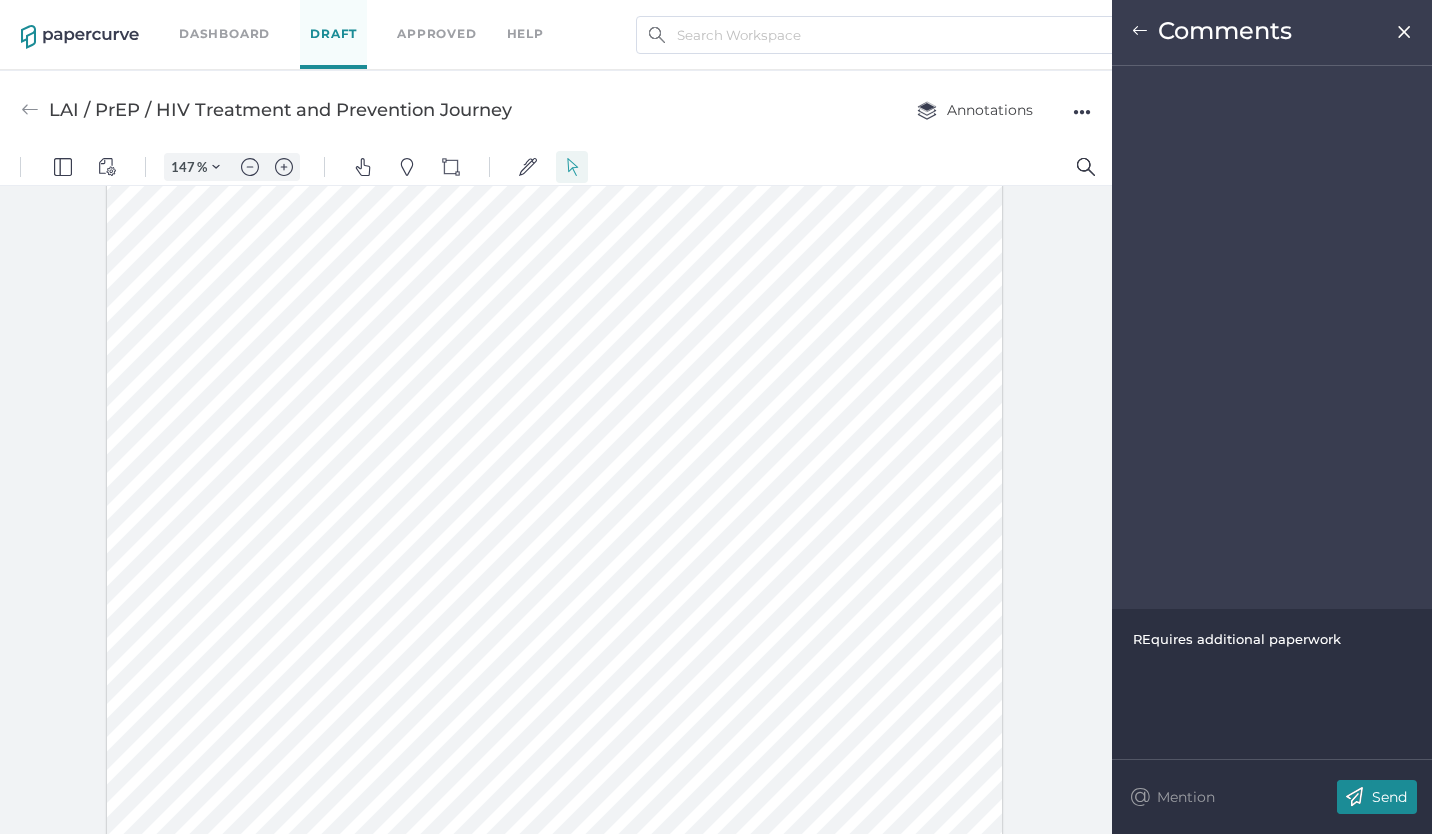 click on "REquires additional paperwork" at bounding box center (1237, 639) 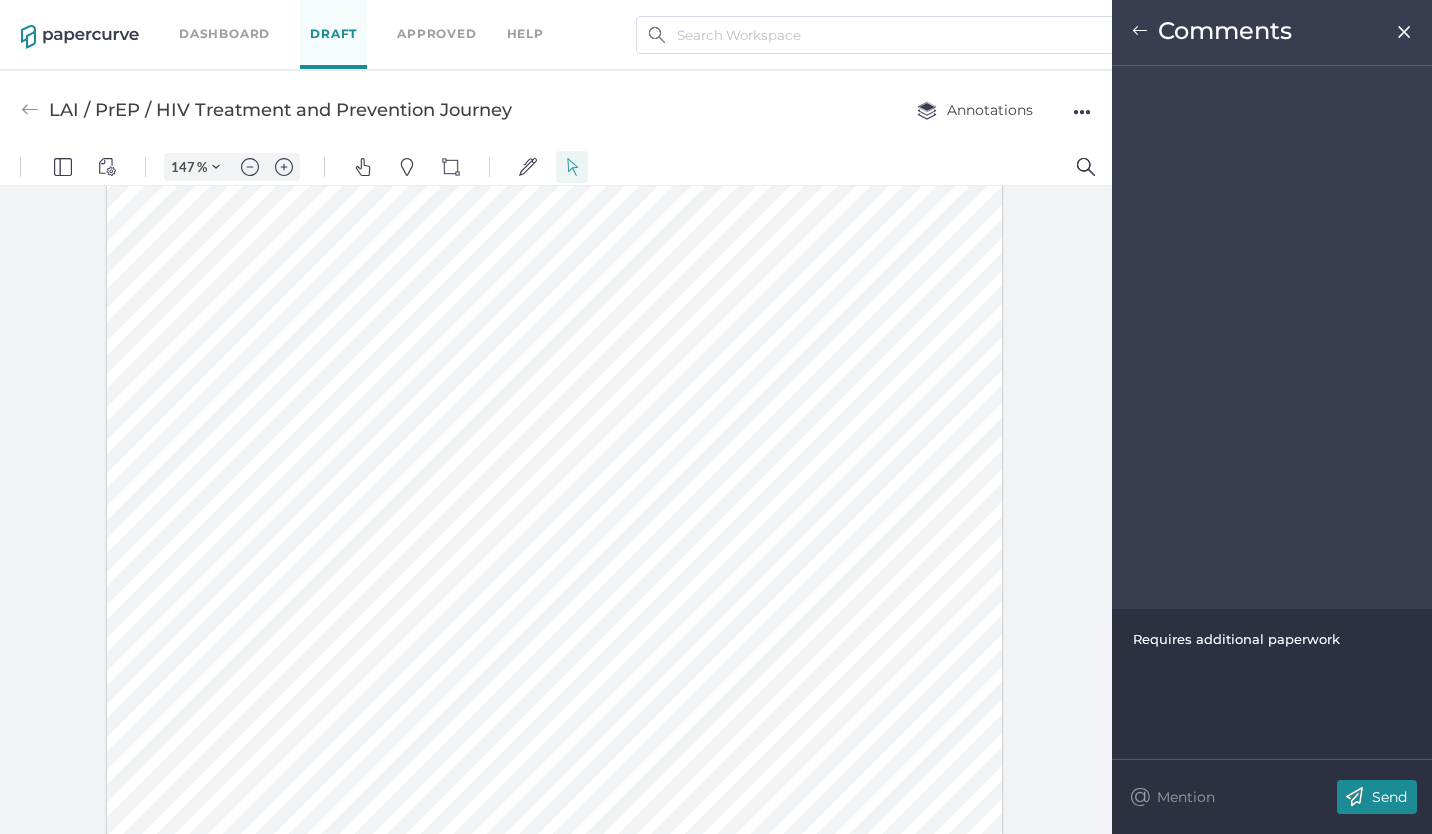 click on "Requires additional paperwork" at bounding box center (1272, 639) 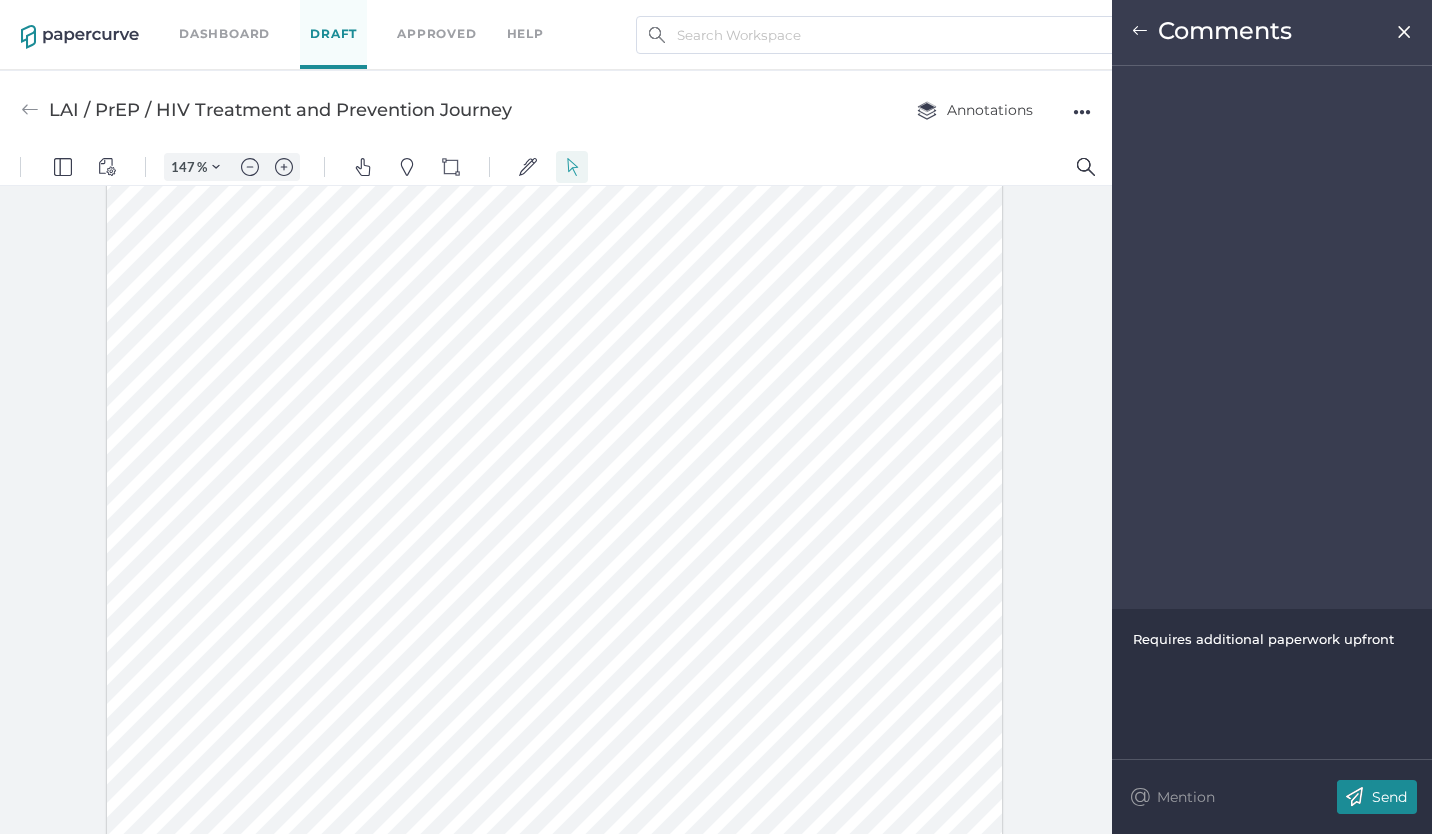 click on "Requires additional paperwork upfront" at bounding box center [1272, 684] 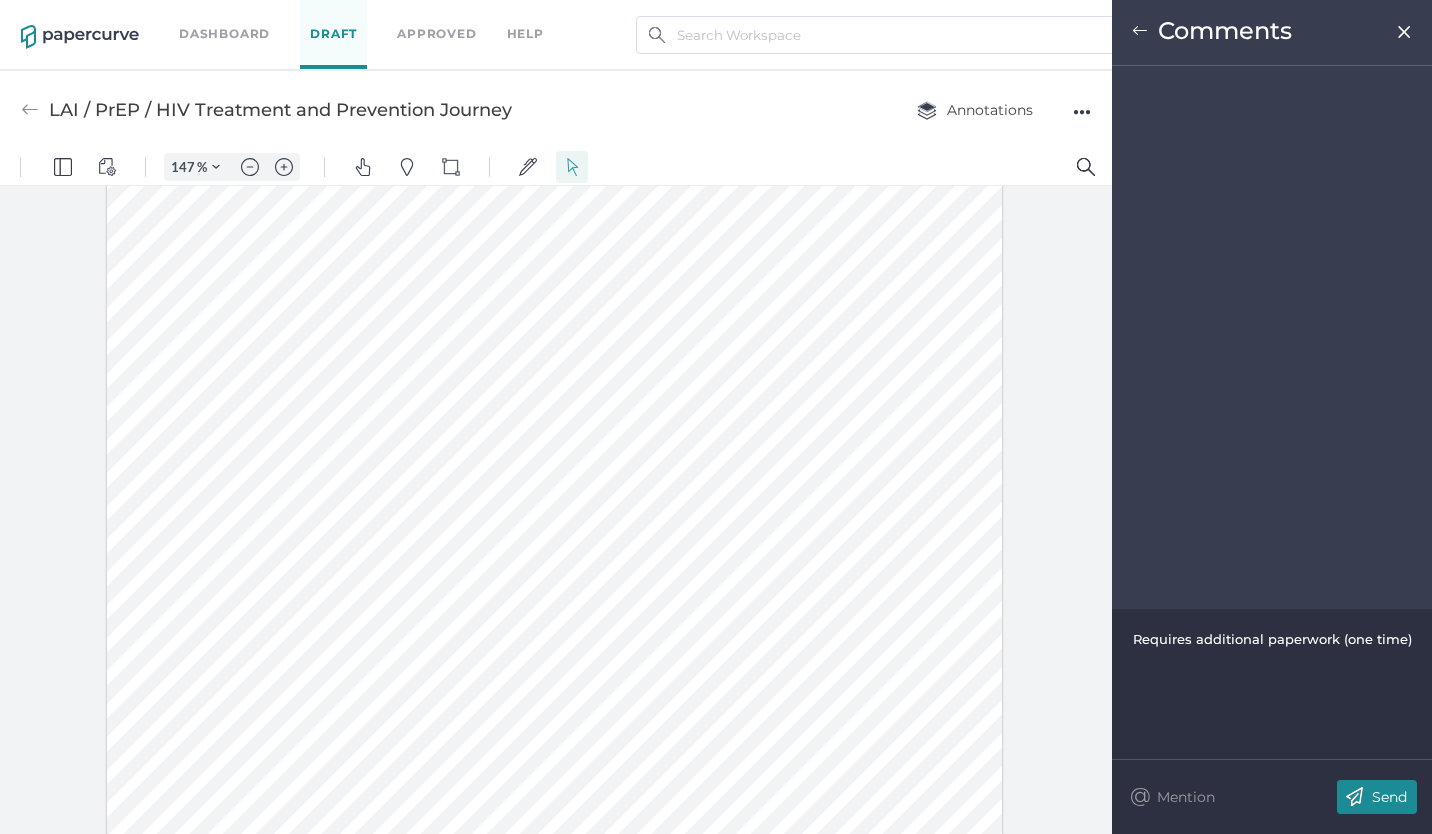 click on "Send" at bounding box center [1389, 797] 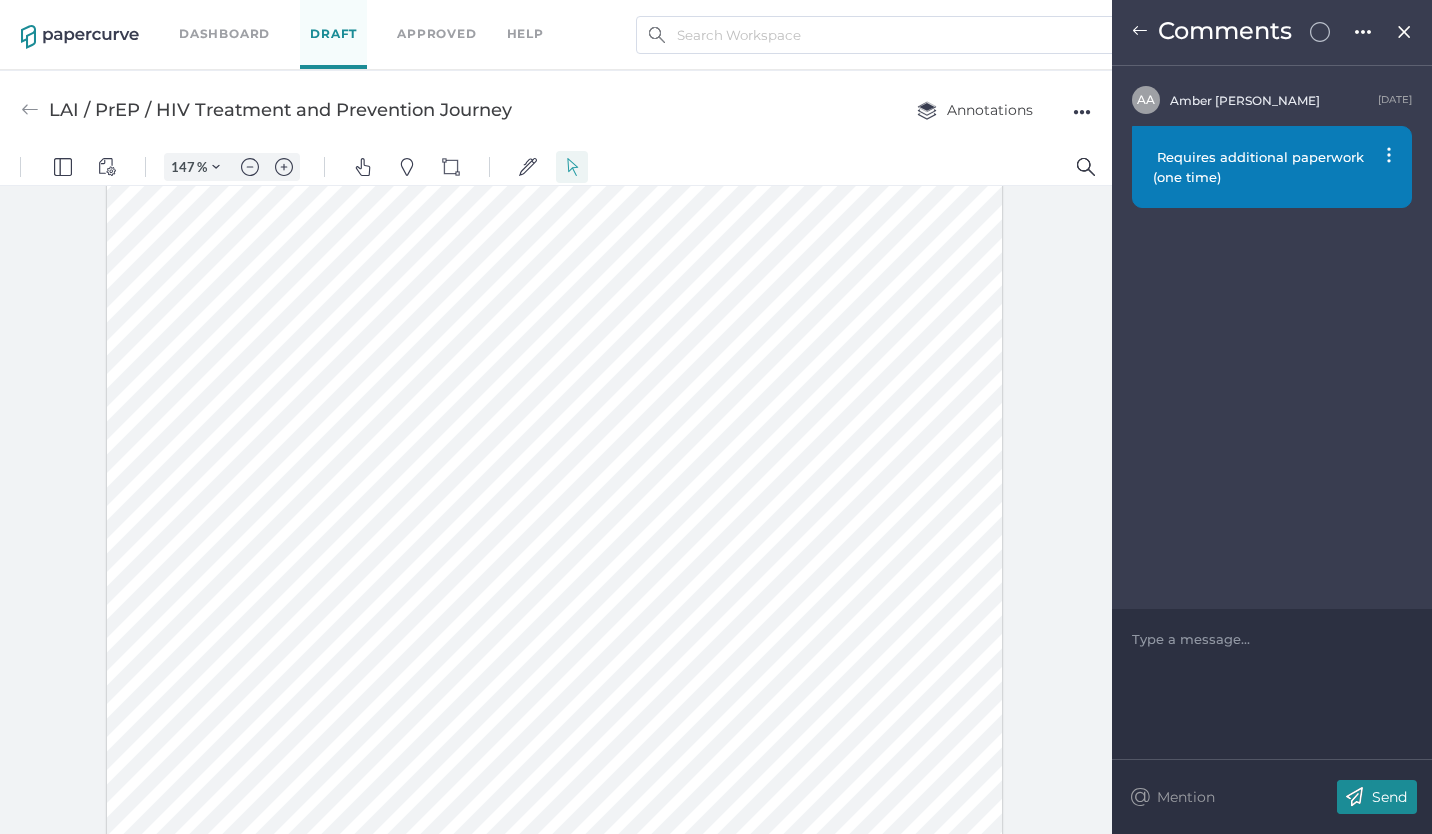click at bounding box center [555, 571] 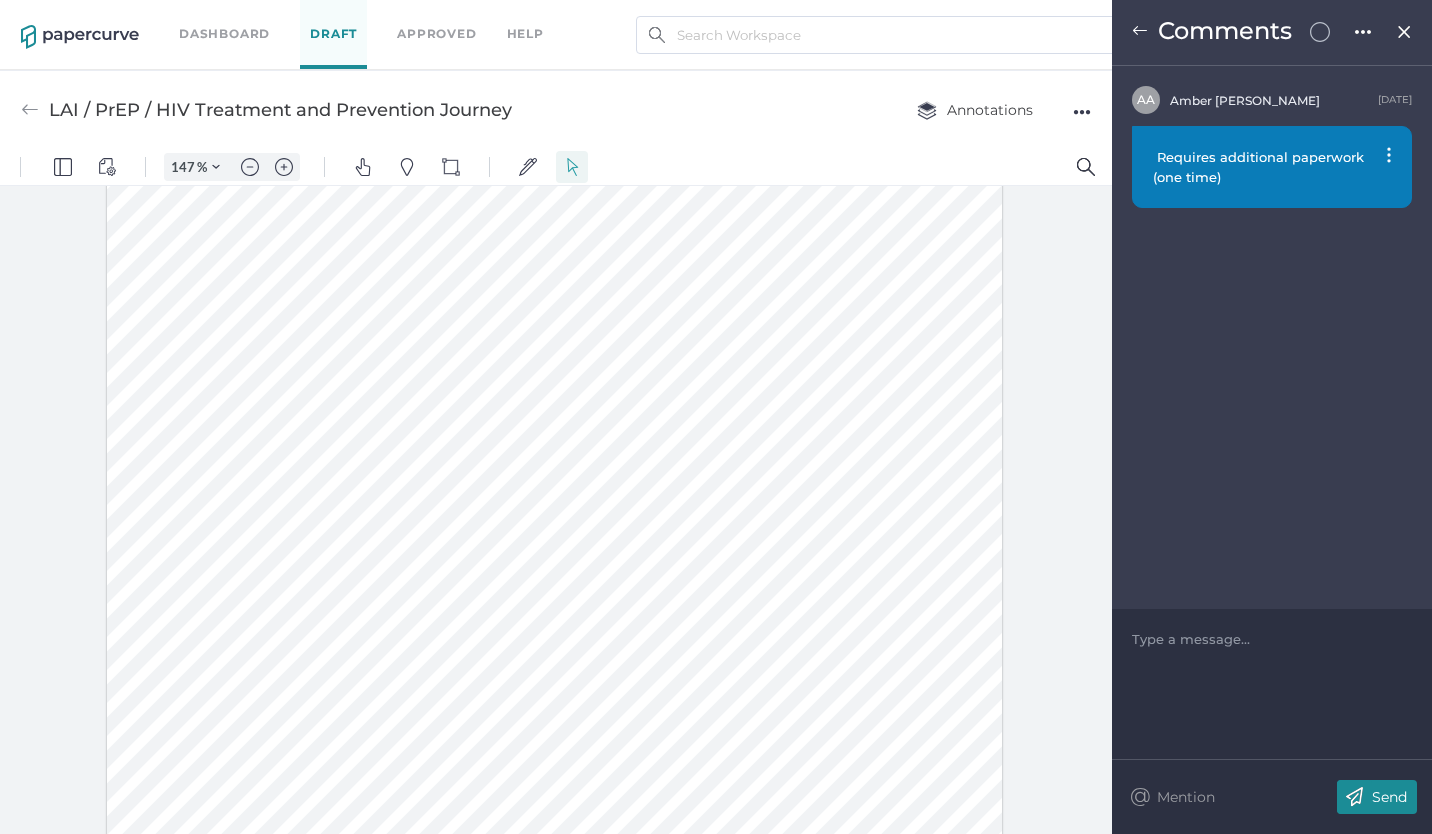 click at bounding box center [555, 471] 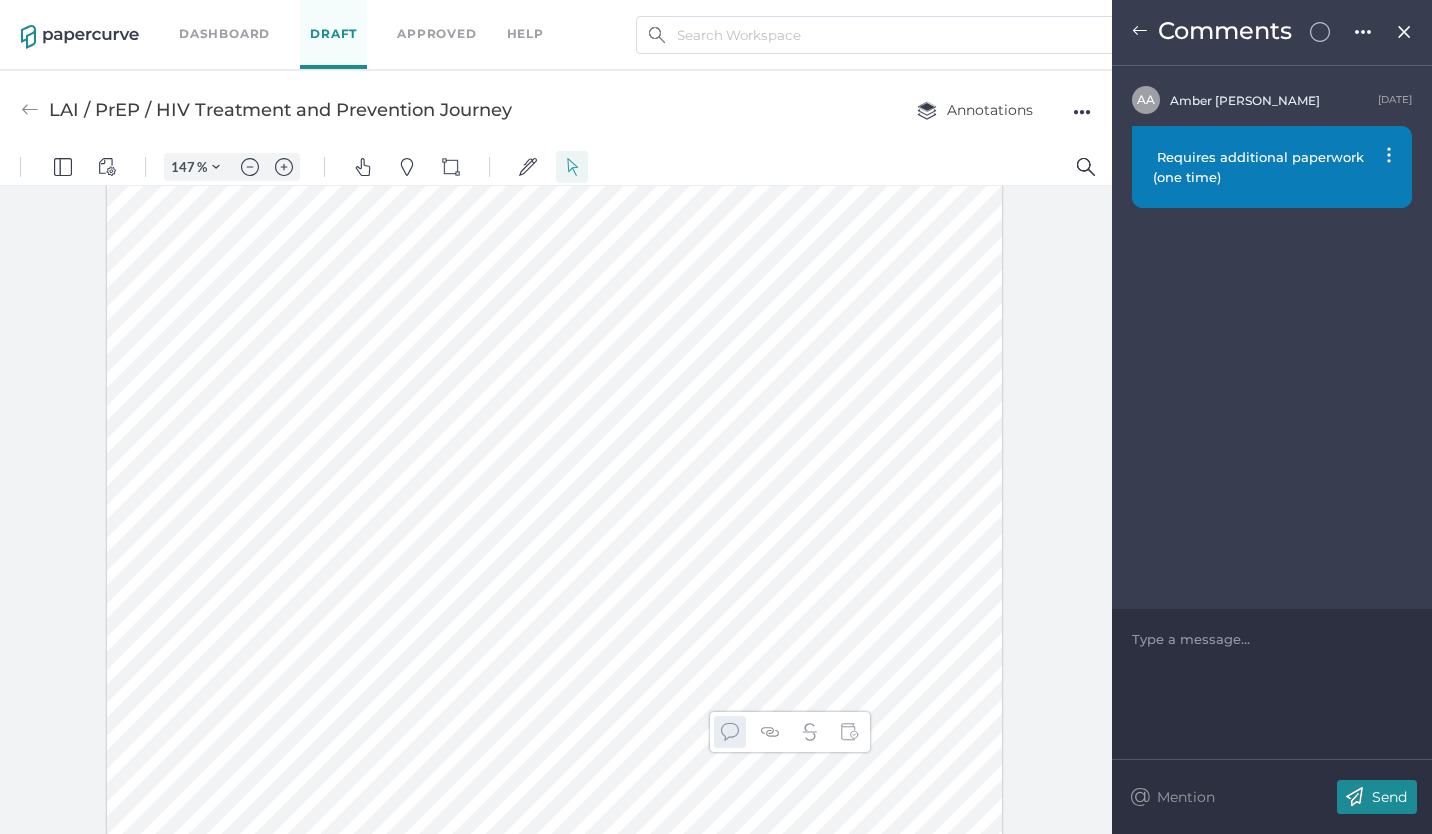 click at bounding box center [730, 732] 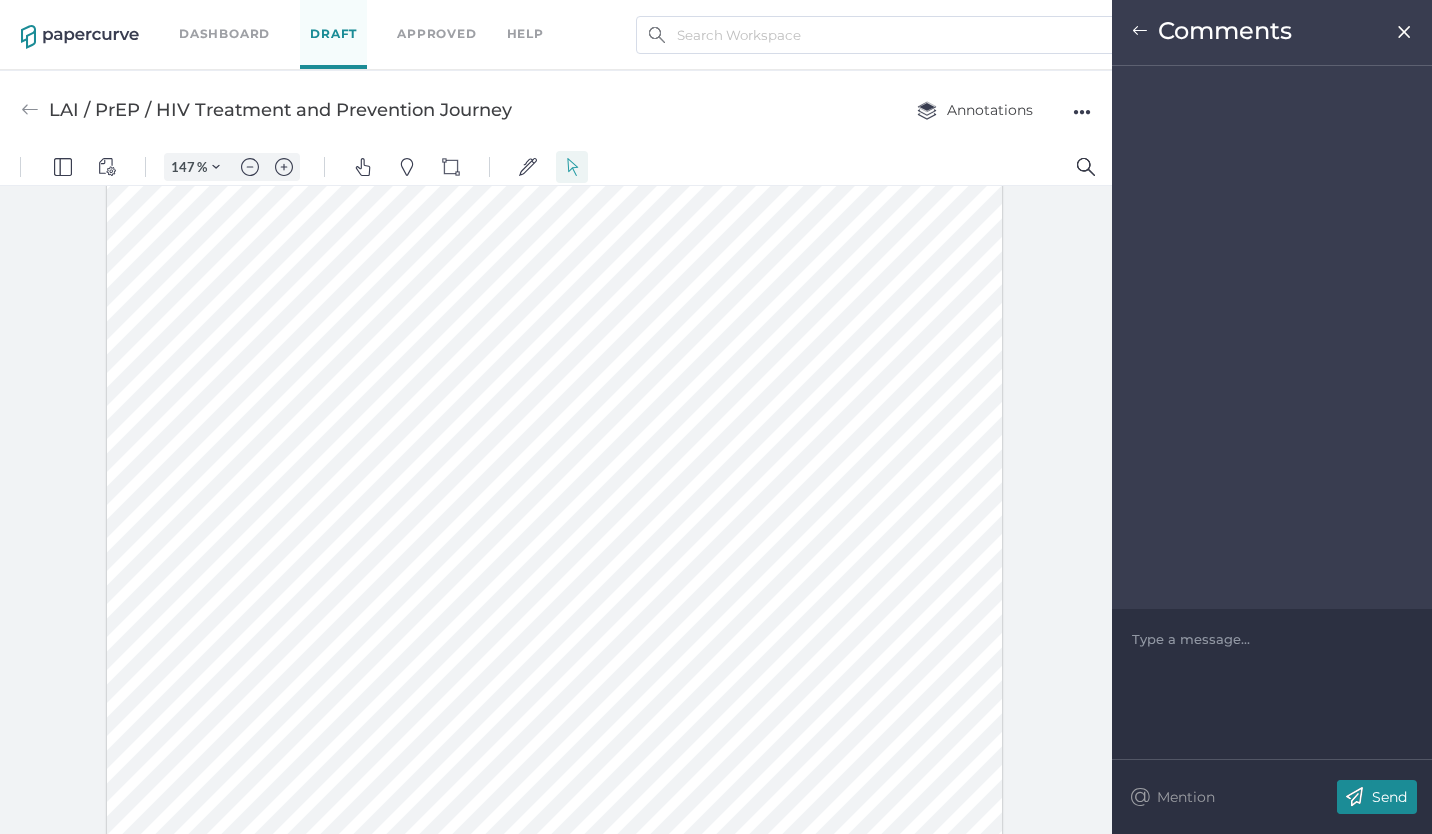 click on "Type a message..." at bounding box center (1272, 639) 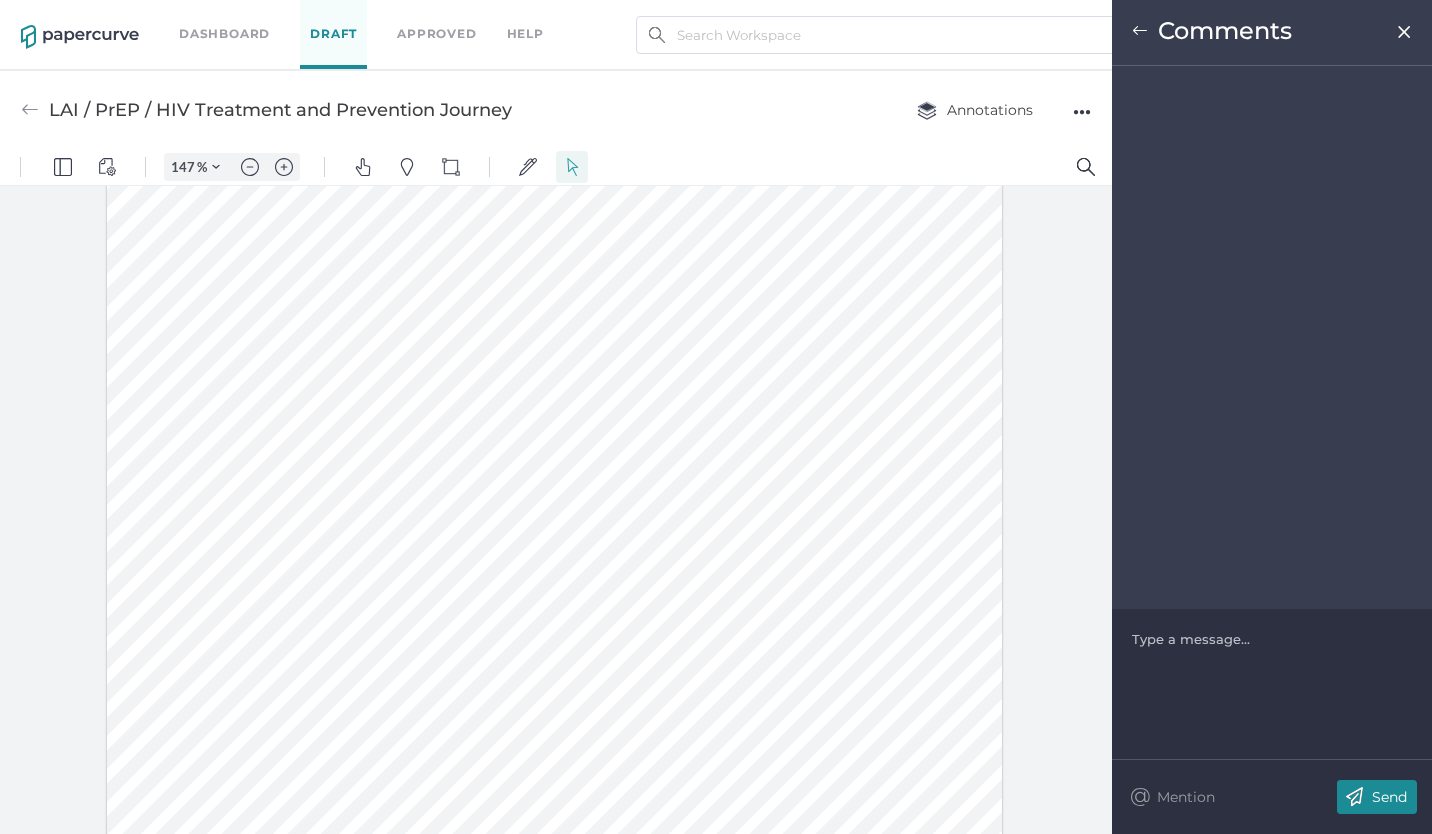 click at bounding box center (1272, 639) 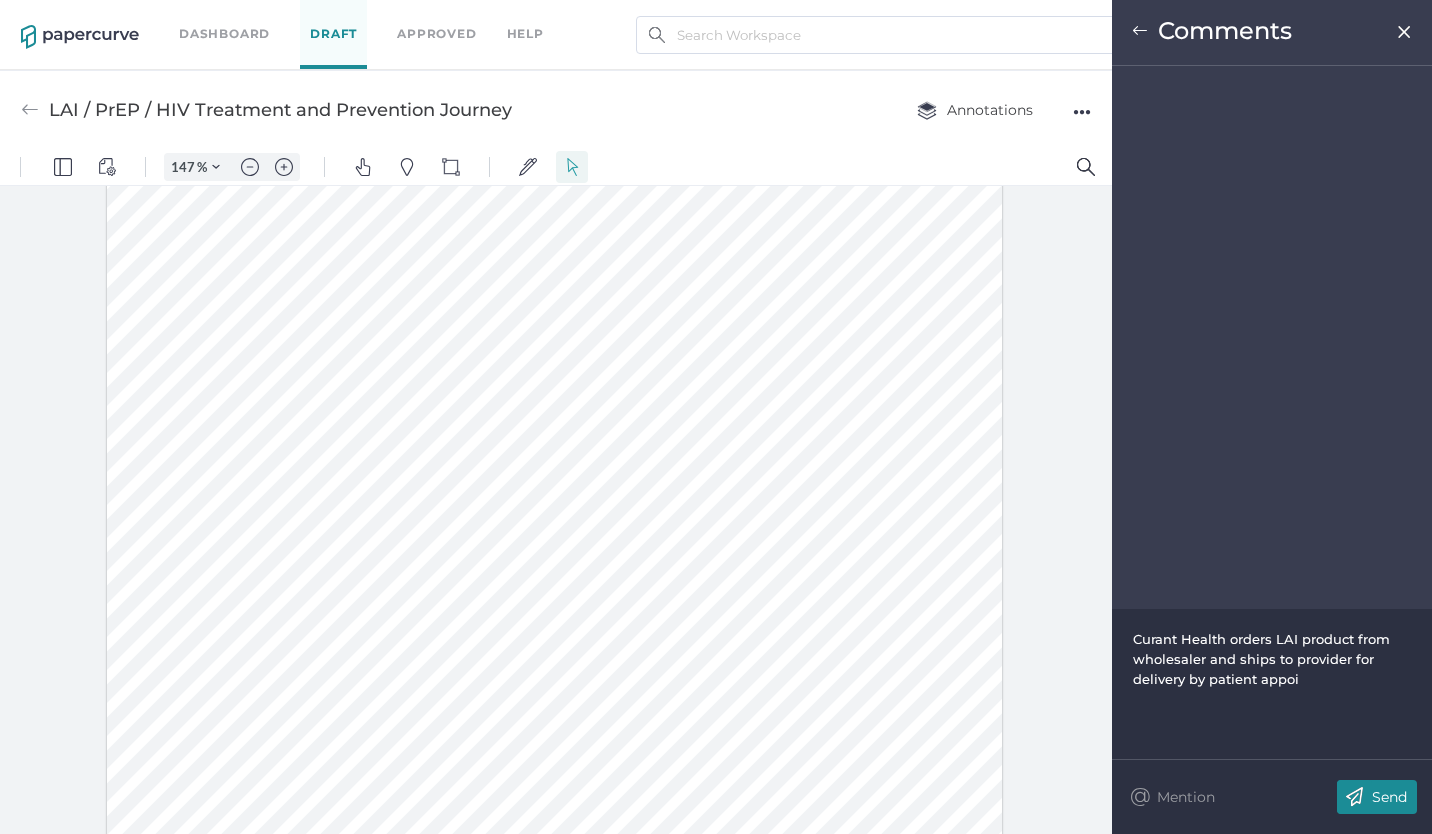 click on "Curant Health orders LAI product from wholesaler and ships to provider for delivery by patient appoi" at bounding box center [1263, 659] 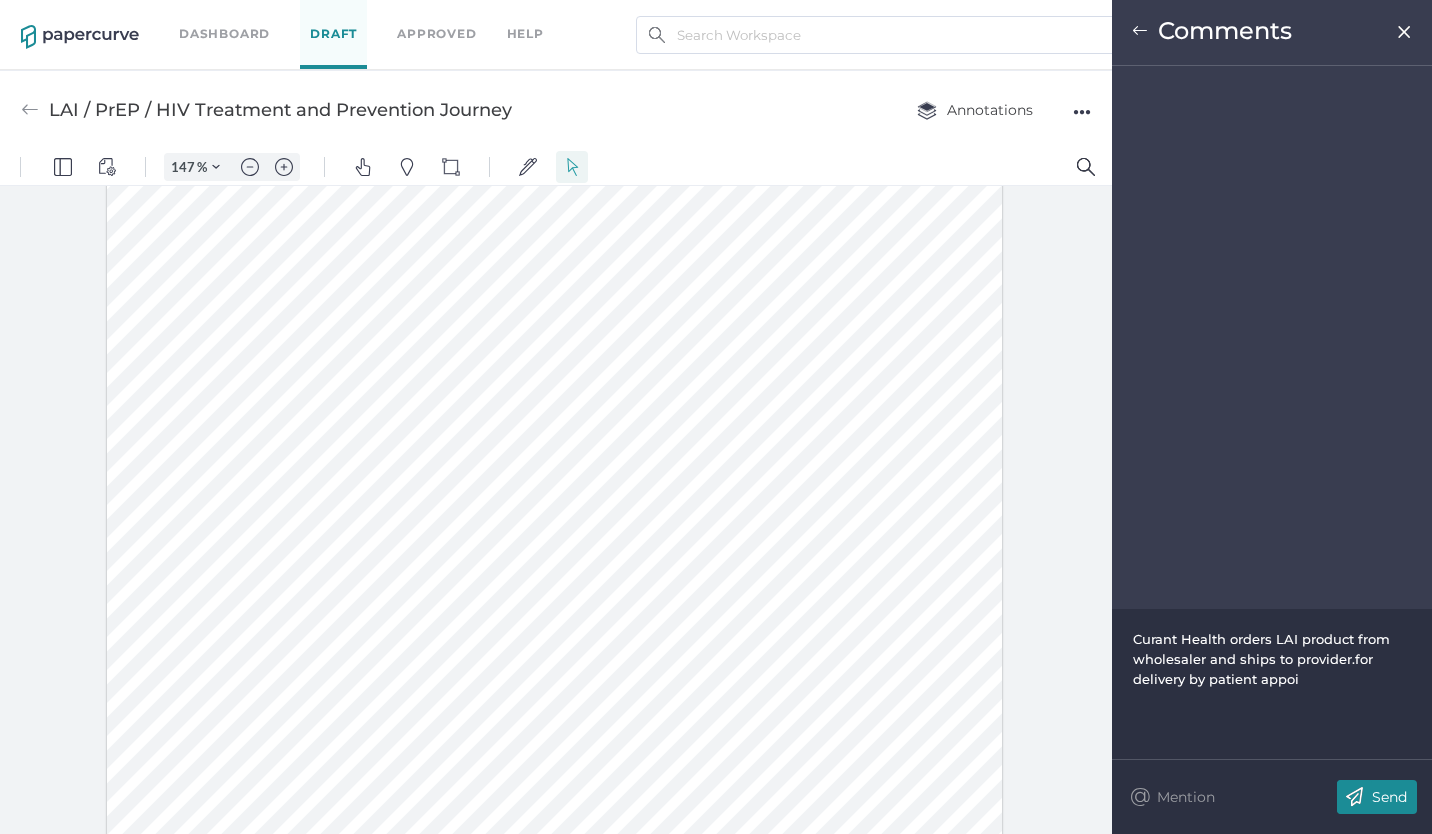 click on "Curant Health orders LAI product from wholesaler and ships to provider.for delivery by patient appoi" at bounding box center (1272, 659) 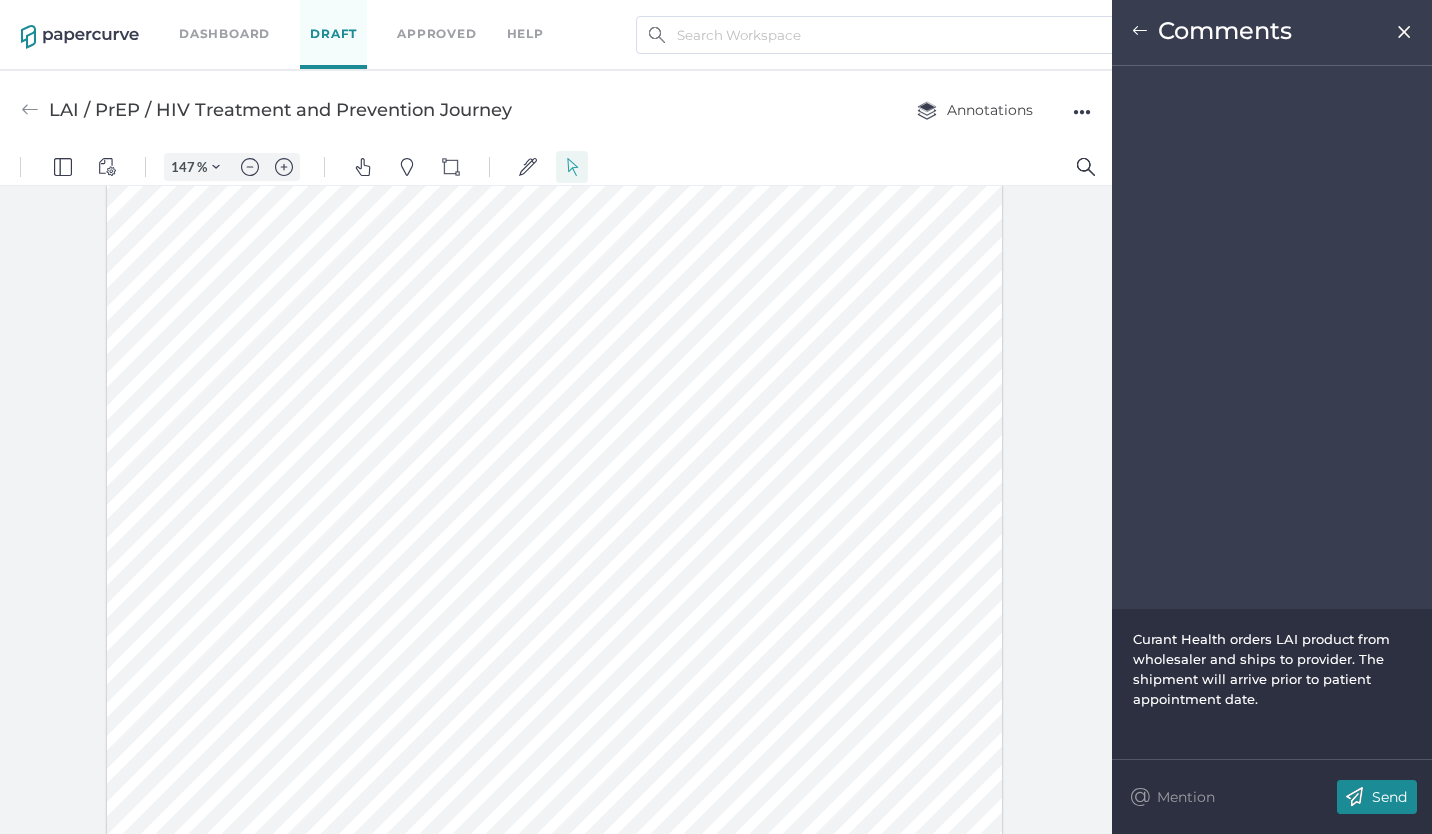 click at bounding box center (1354, 797) 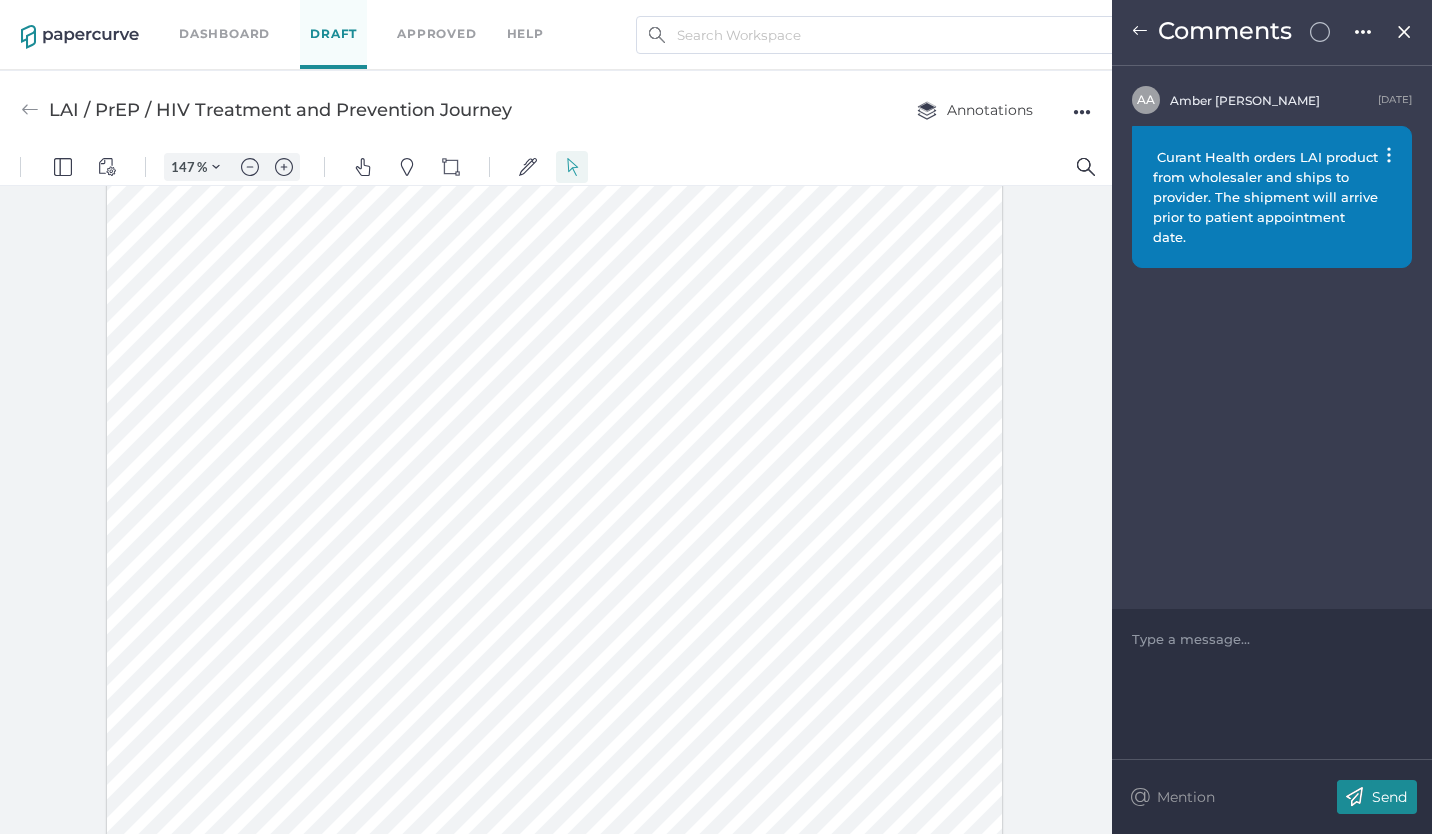 scroll, scrollTop: 400, scrollLeft: 0, axis: vertical 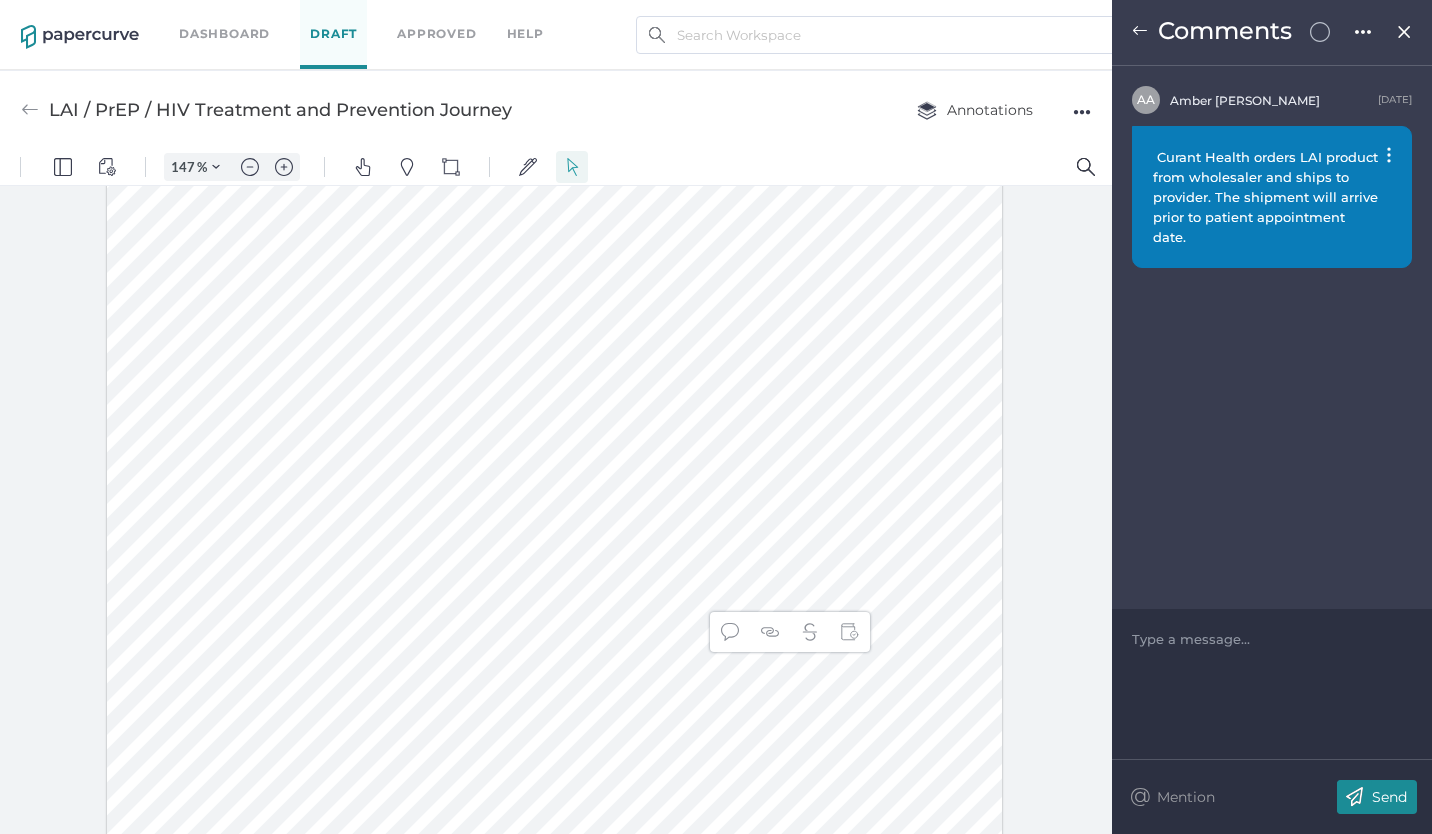 click at bounding box center [555, 371] 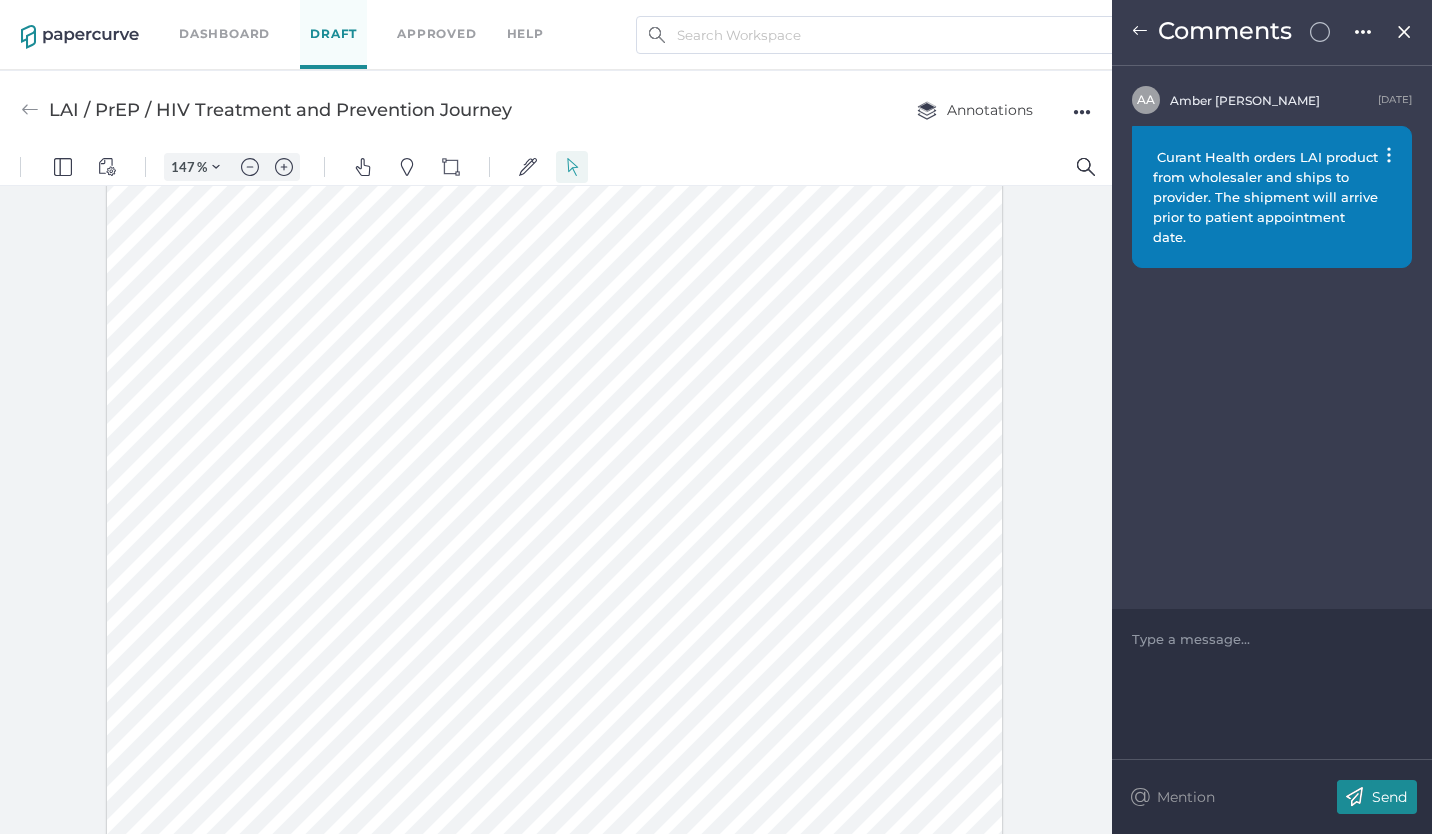 scroll, scrollTop: 500, scrollLeft: 0, axis: vertical 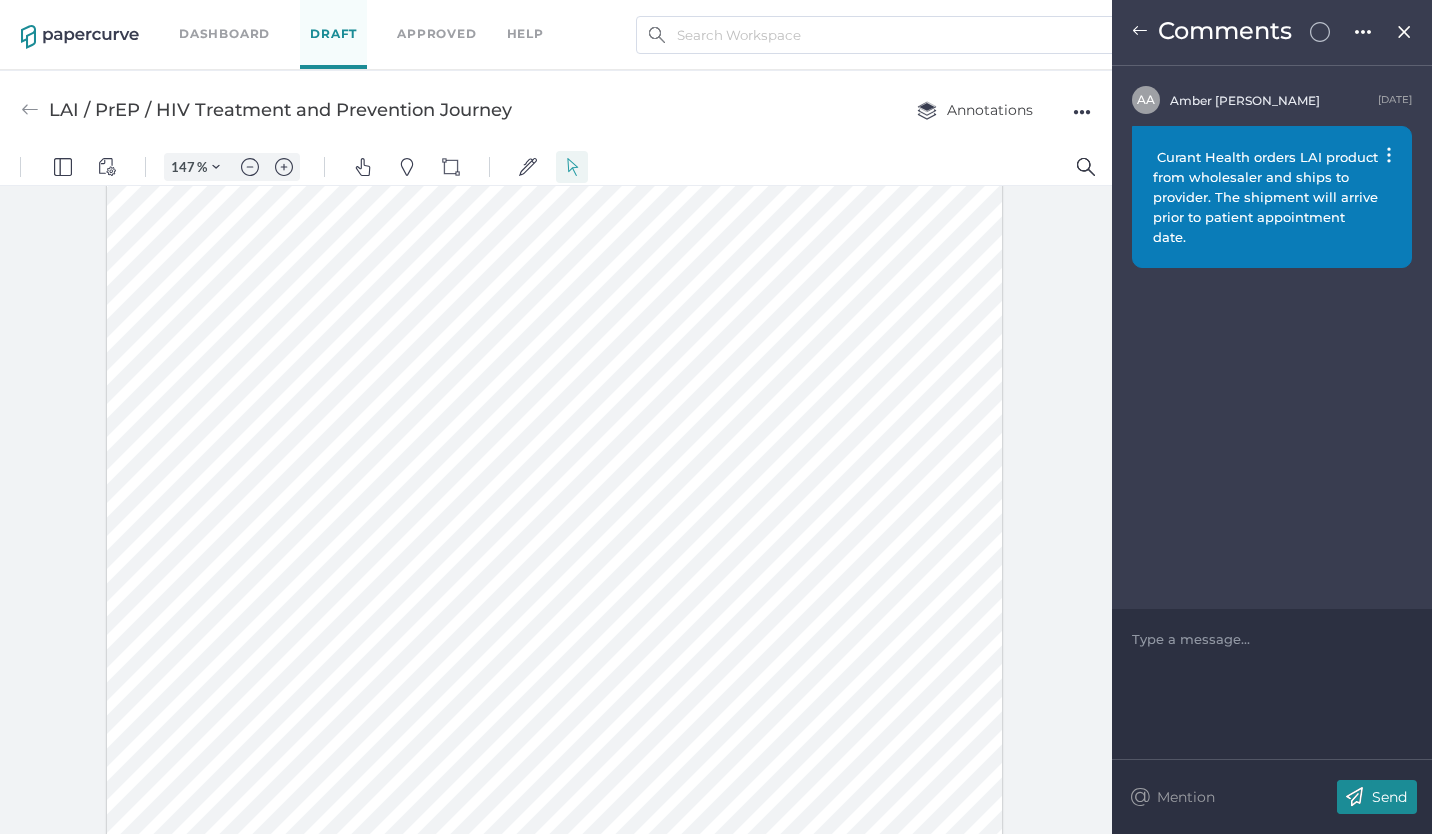 drag, startPoint x: 910, startPoint y: 562, endPoint x: 829, endPoint y: 559, distance: 81.055534 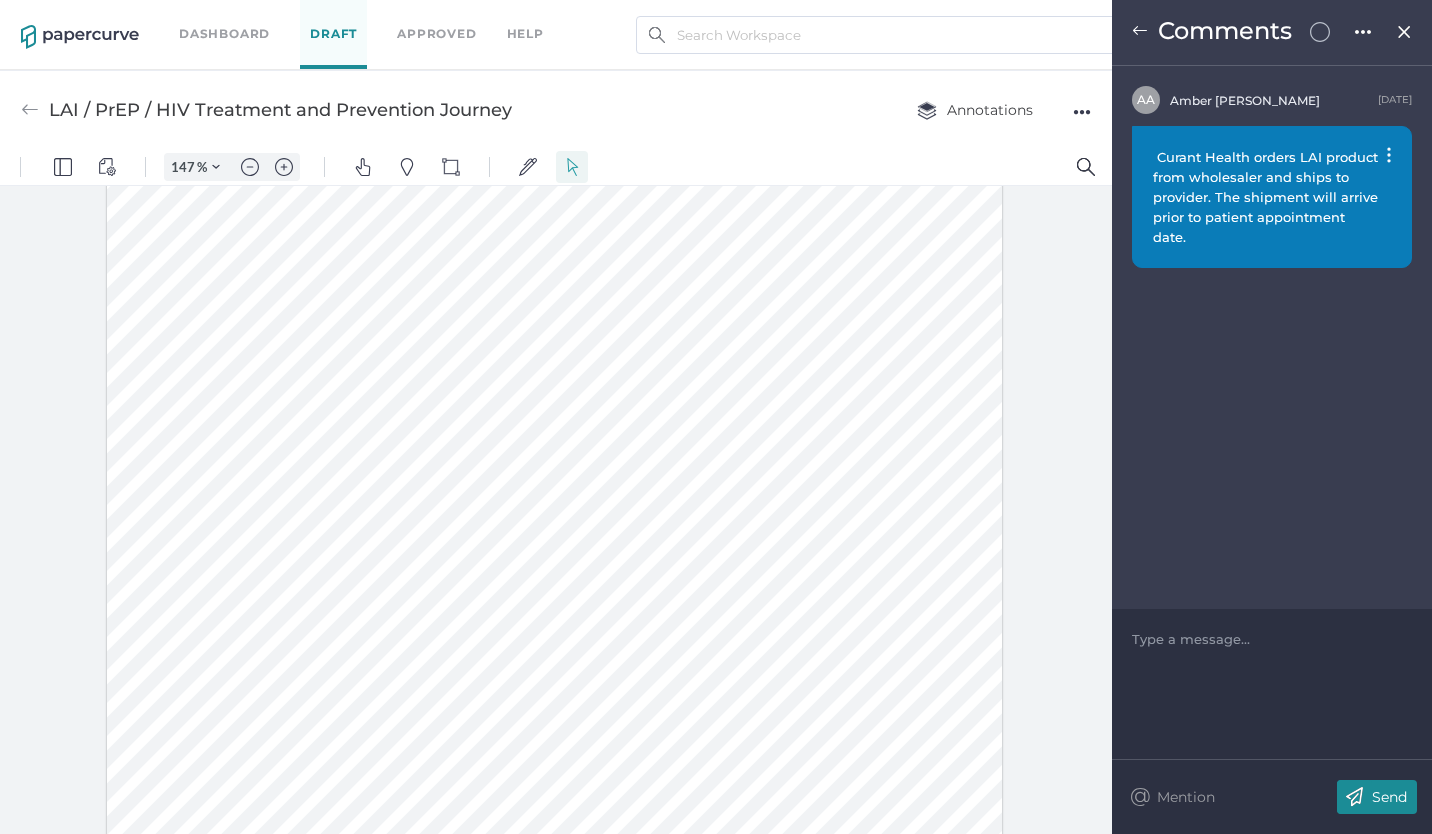 scroll, scrollTop: 300, scrollLeft: 0, axis: vertical 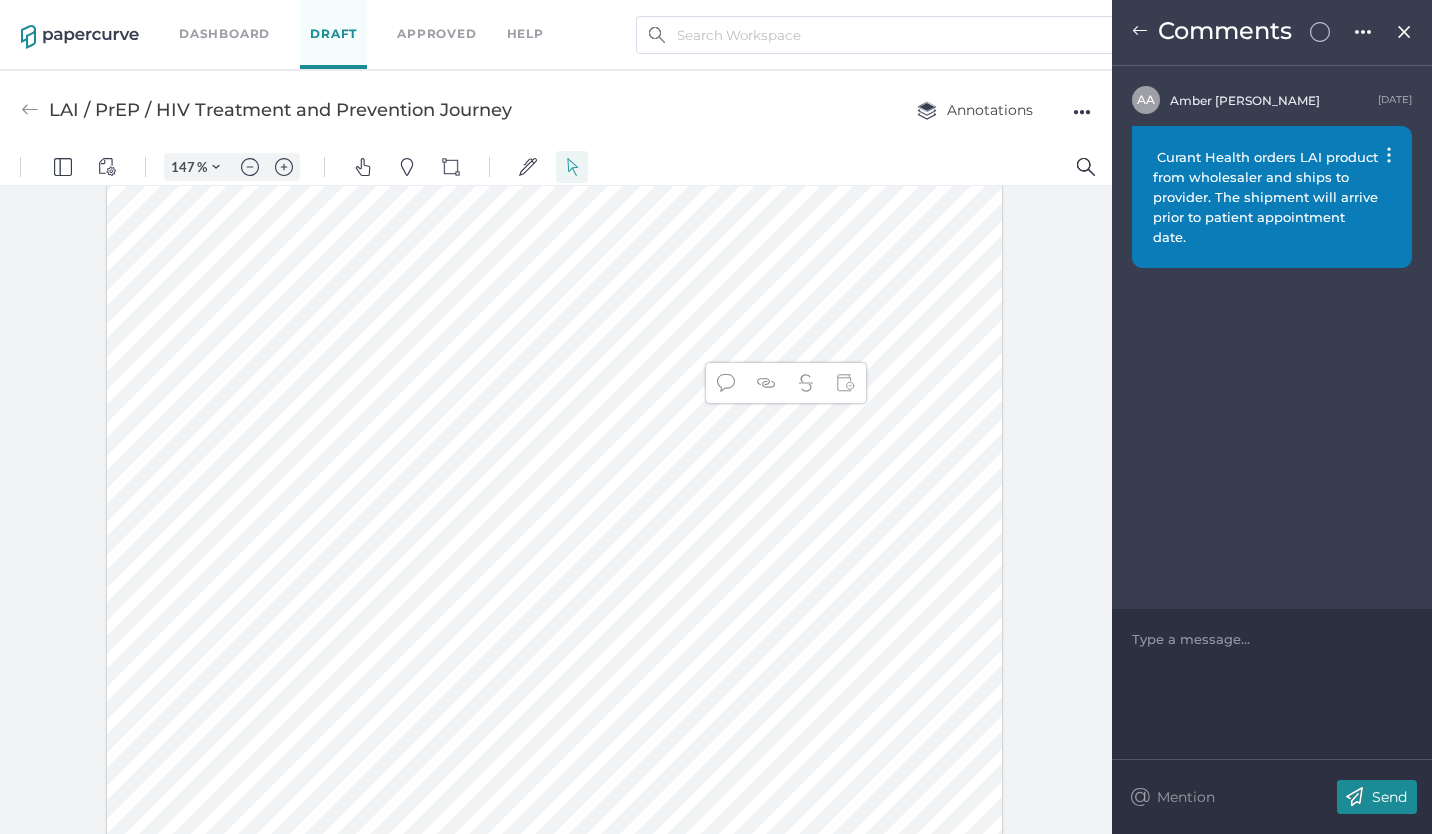 click at bounding box center [555, 257] 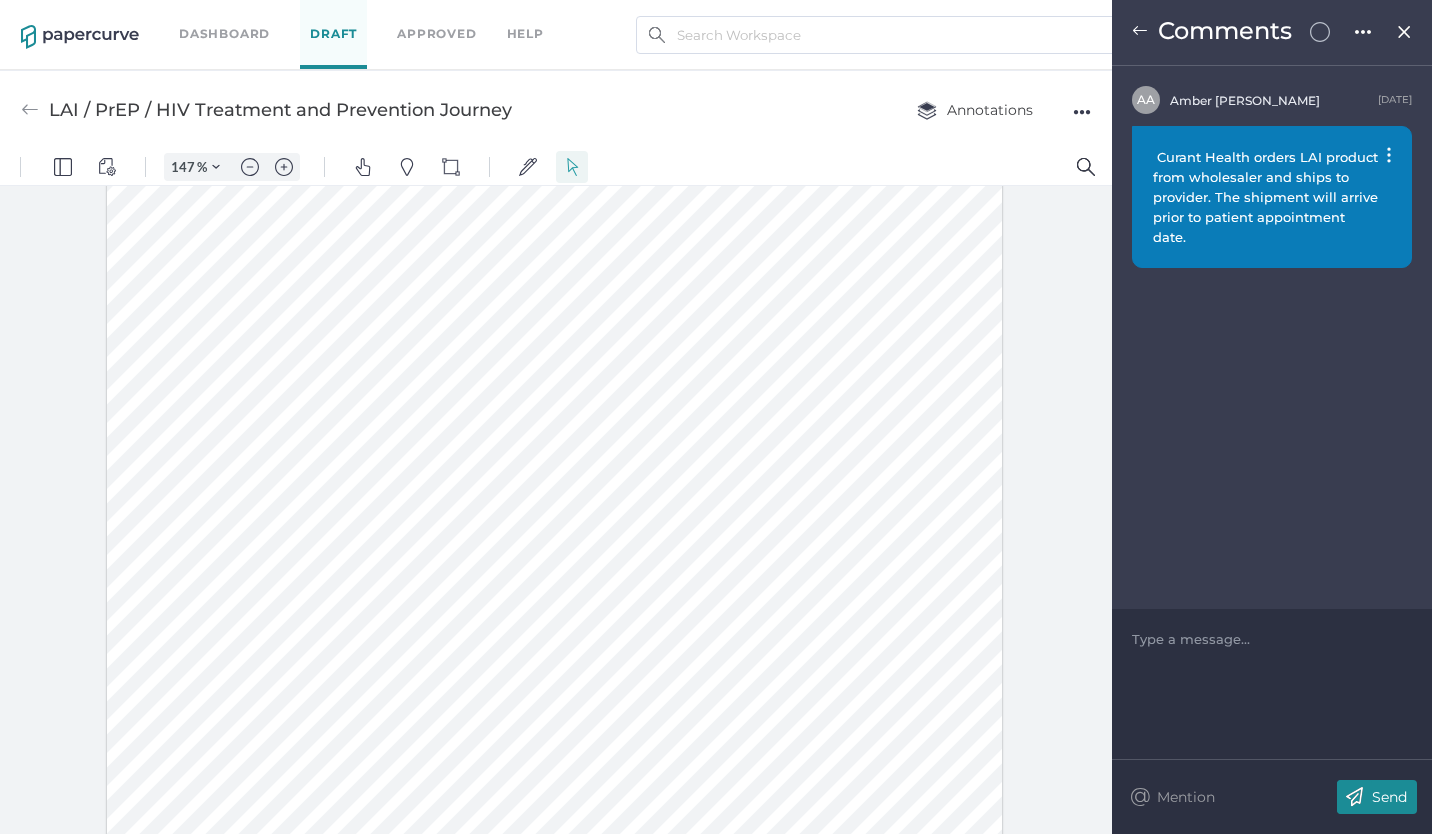 drag, startPoint x: 906, startPoint y: 542, endPoint x: 635, endPoint y: 530, distance: 271.26556 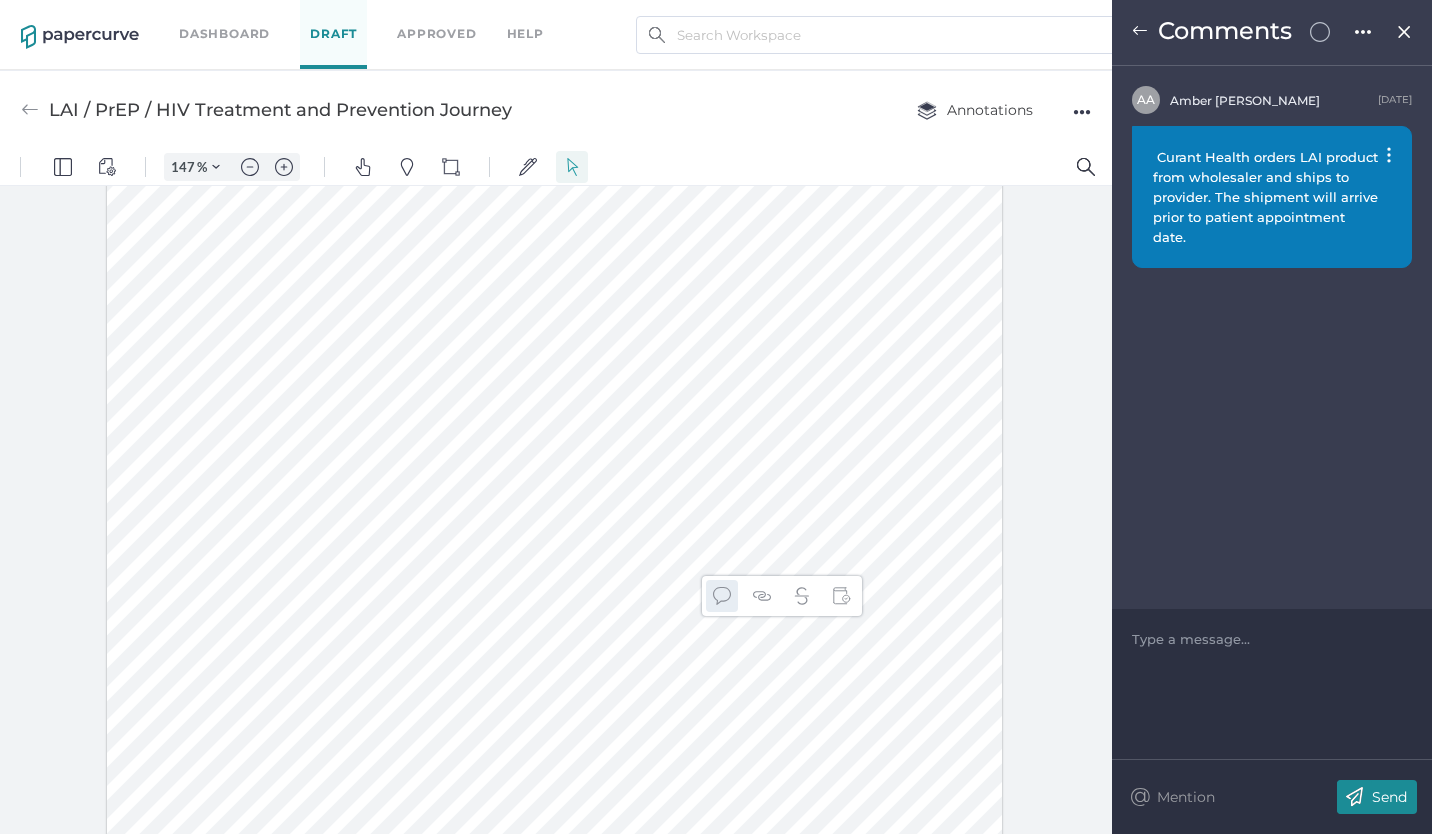 click at bounding box center [722, 596] 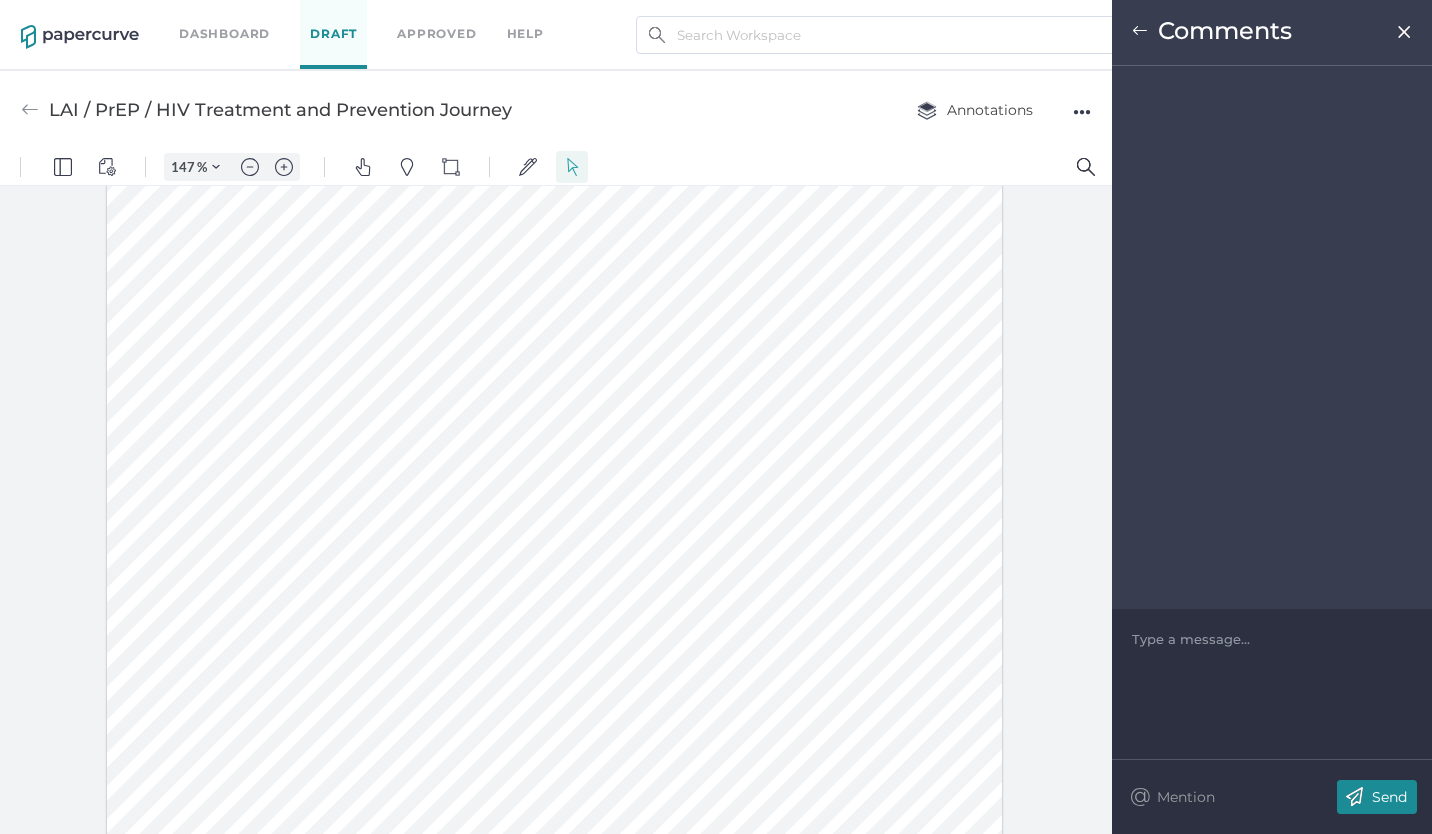 click at bounding box center (1272, 639) 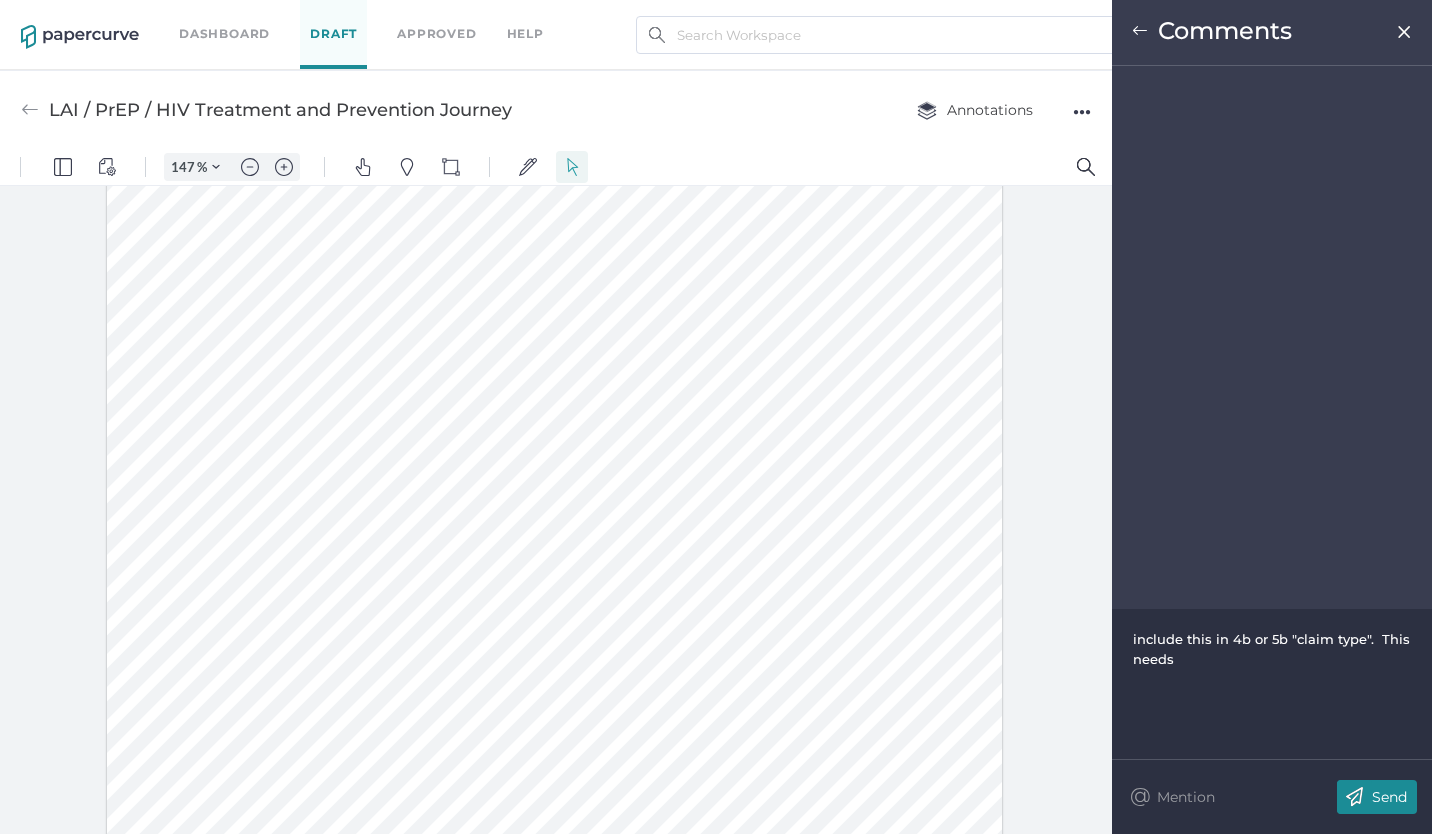 drag, startPoint x: 1282, startPoint y: 643, endPoint x: 1298, endPoint y: 632, distance: 19.416489 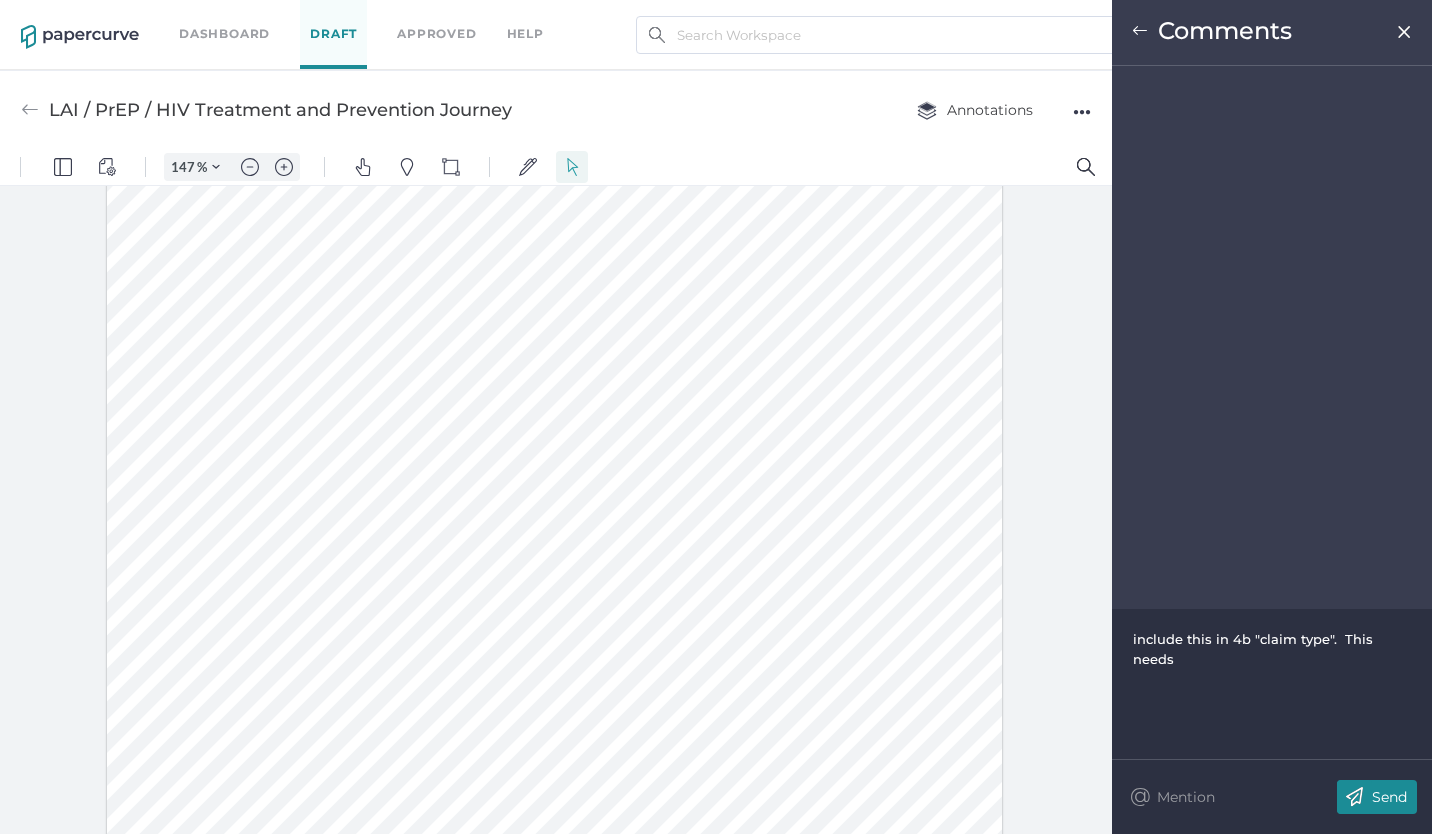 click on "include this in 4b "claim type".  This needs" at bounding box center (1255, 649) 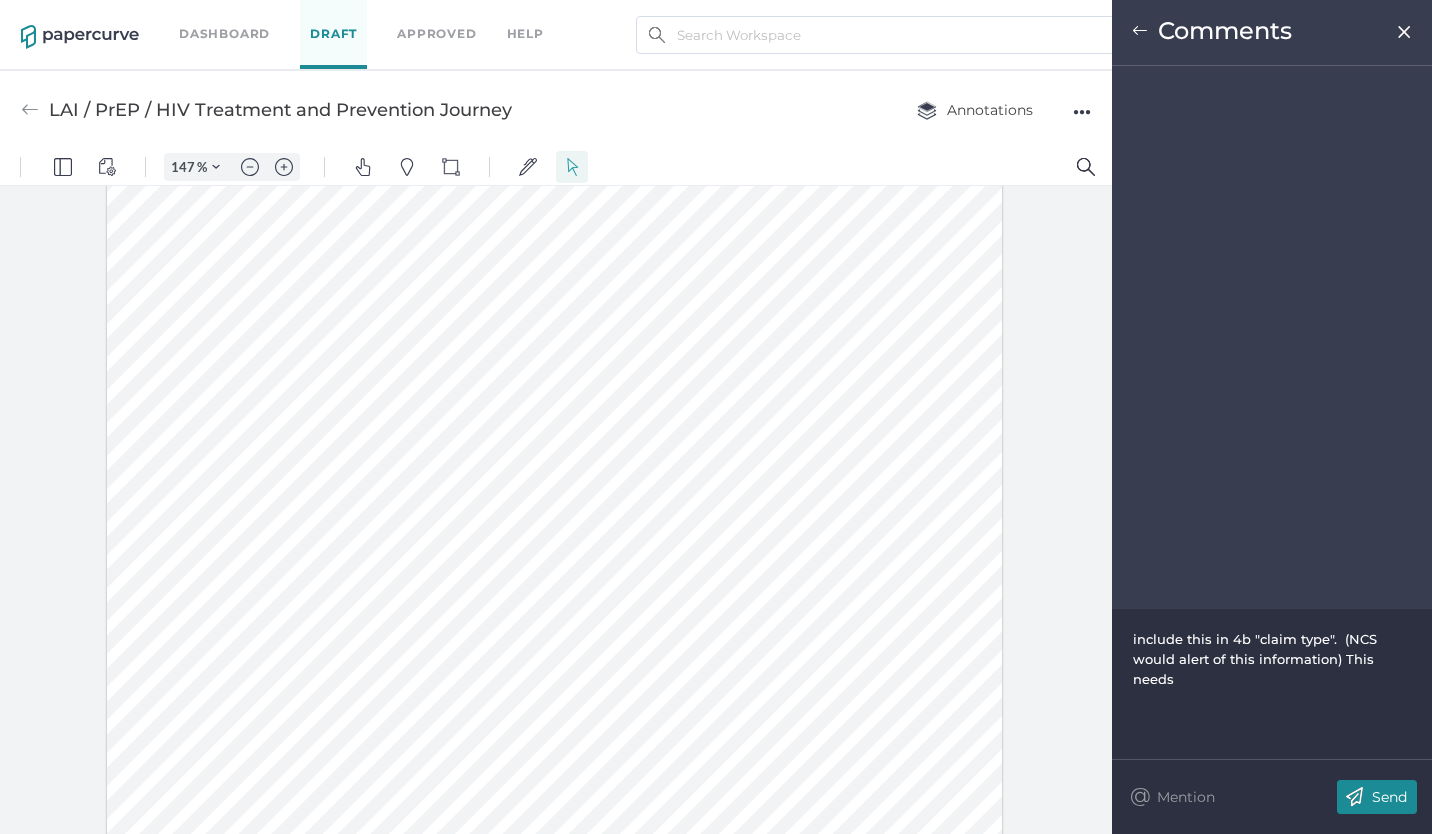 click on "include this in 4b "claim type".  (NCS would alert of this information) This needs" at bounding box center [1257, 659] 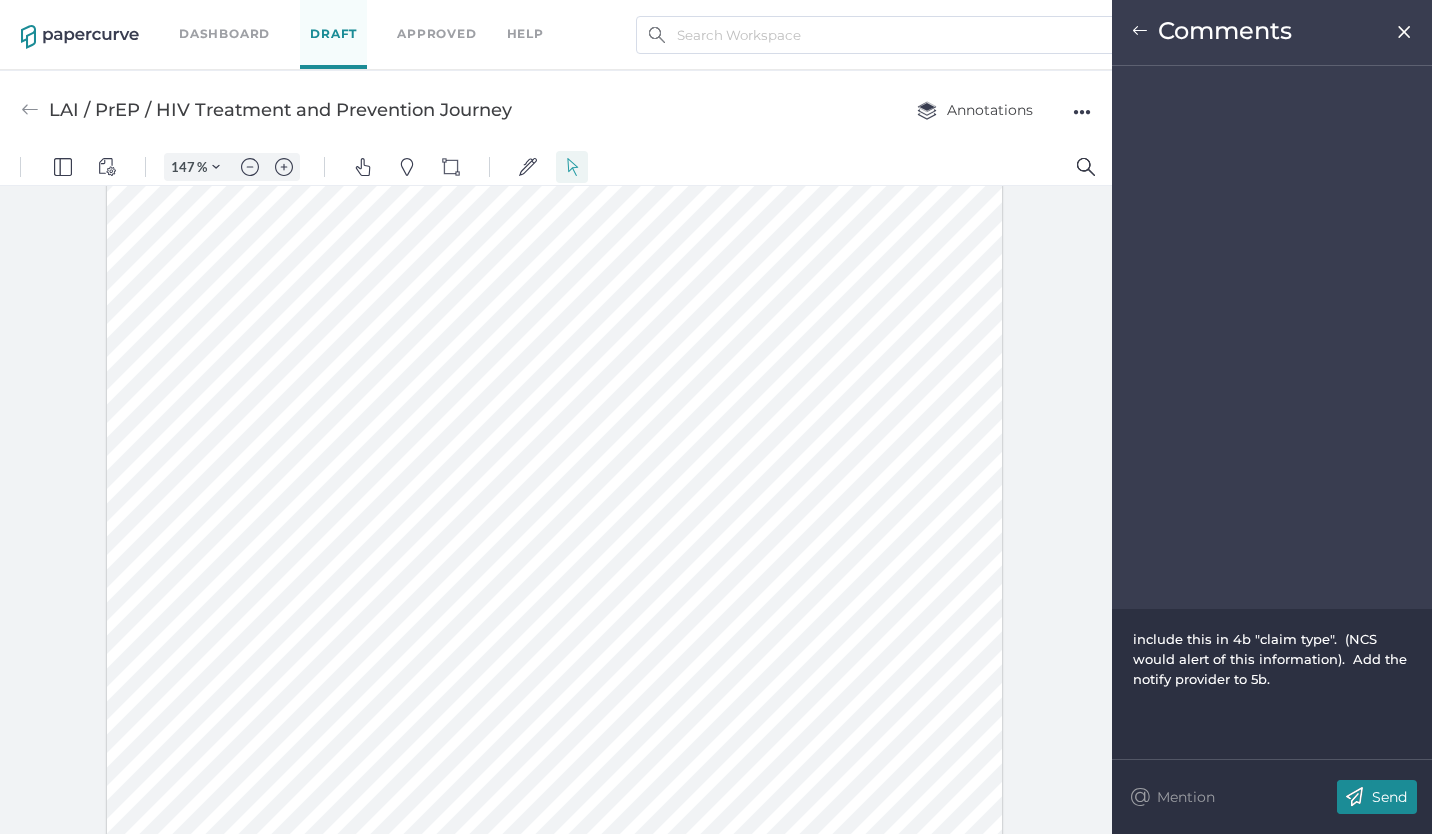 click on "Send" at bounding box center [1389, 797] 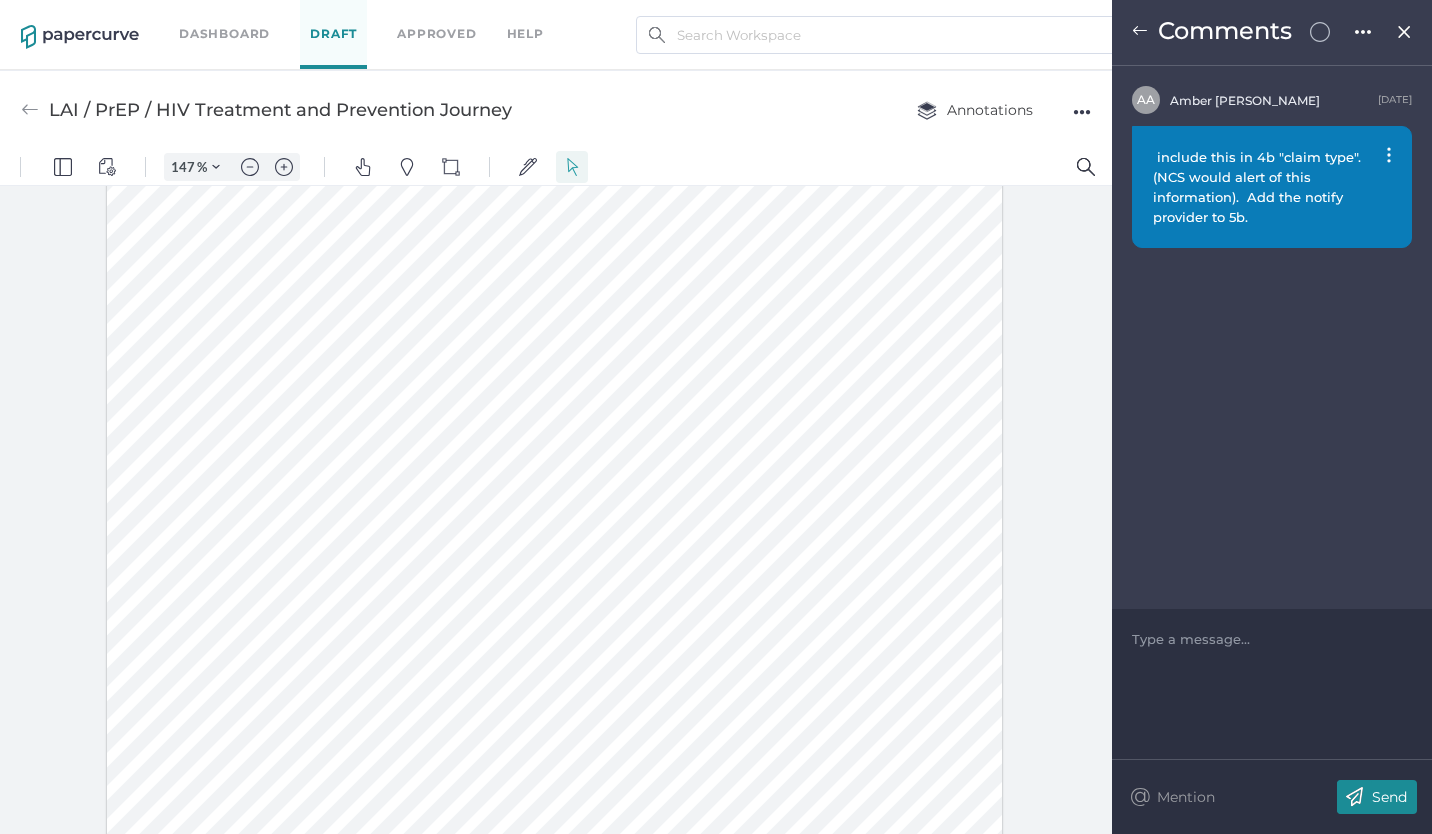 click at bounding box center (555, 257) 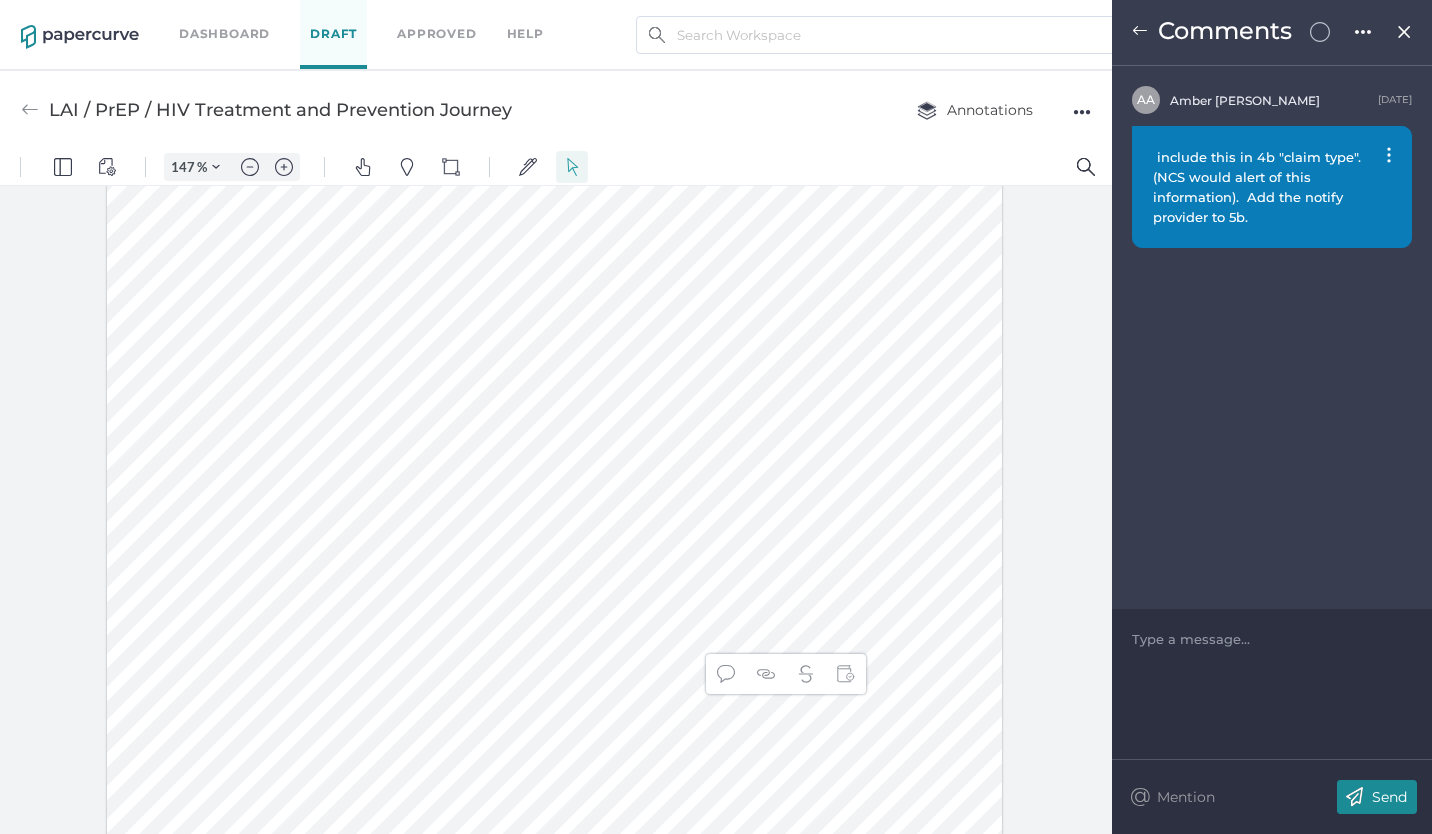 click on "Type a message..." at bounding box center [1272, 639] 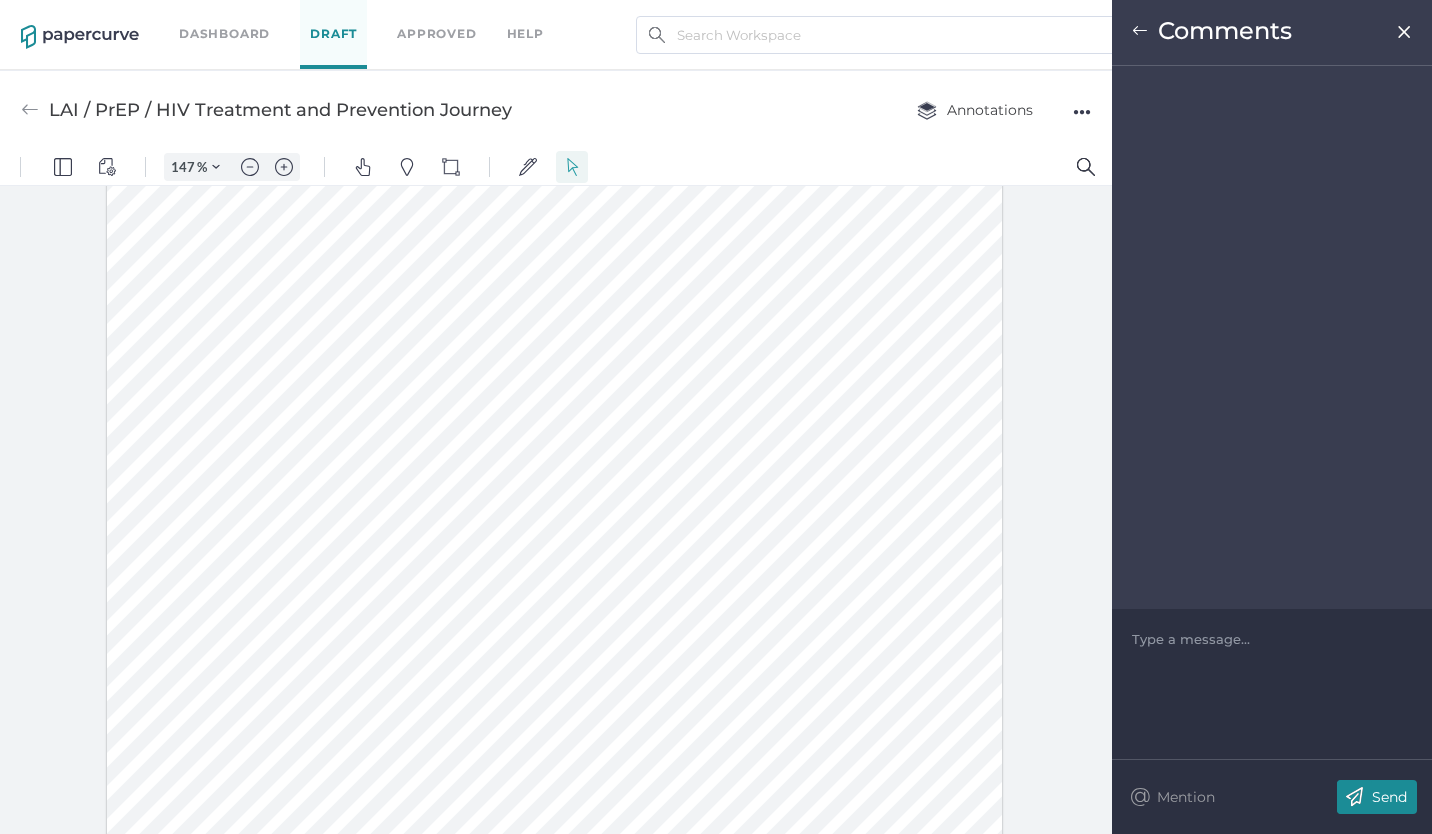 click on "Type a message..." at bounding box center (1272, 639) 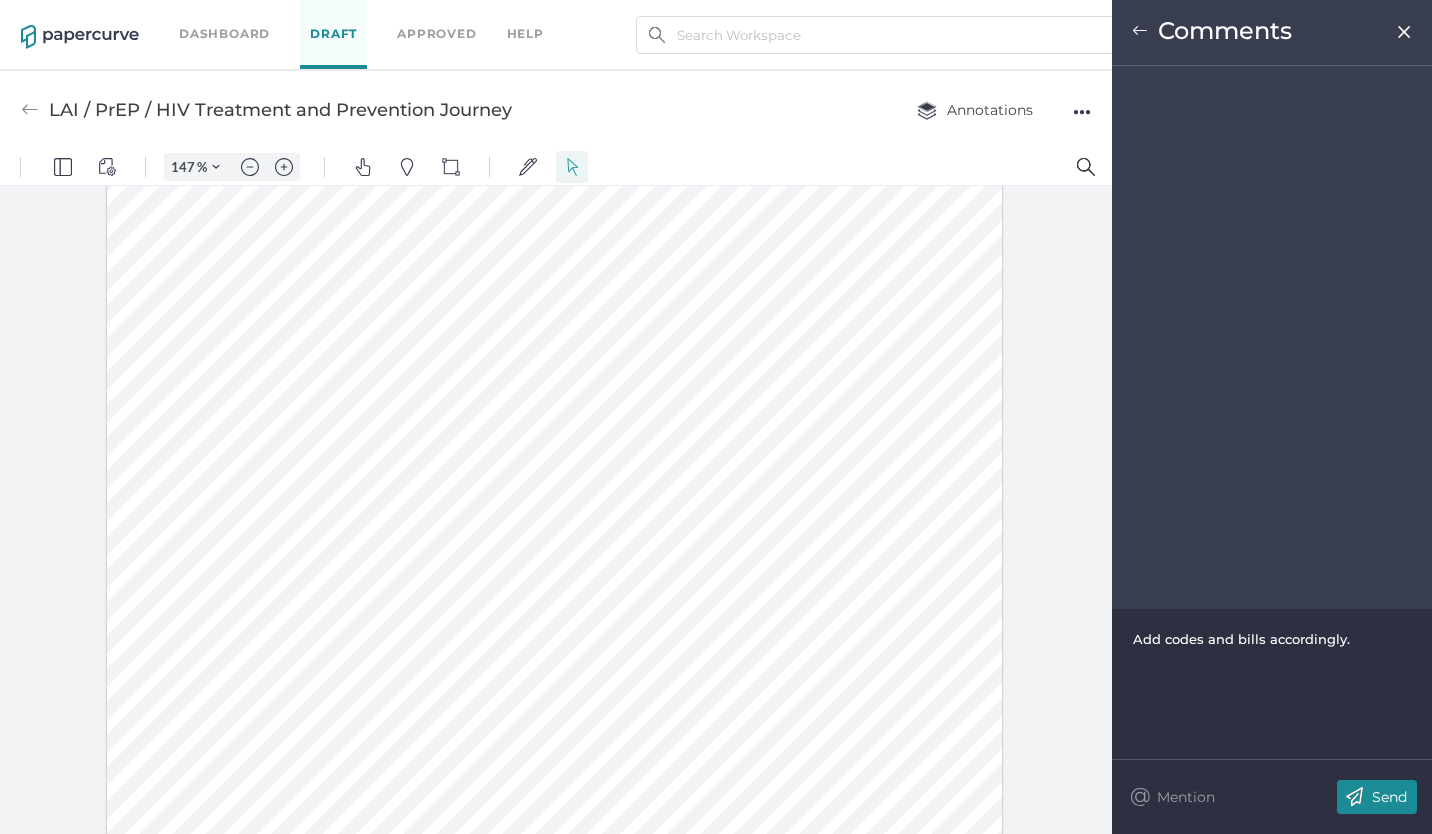 click on "Add codes and bills accordingly." at bounding box center [1241, 639] 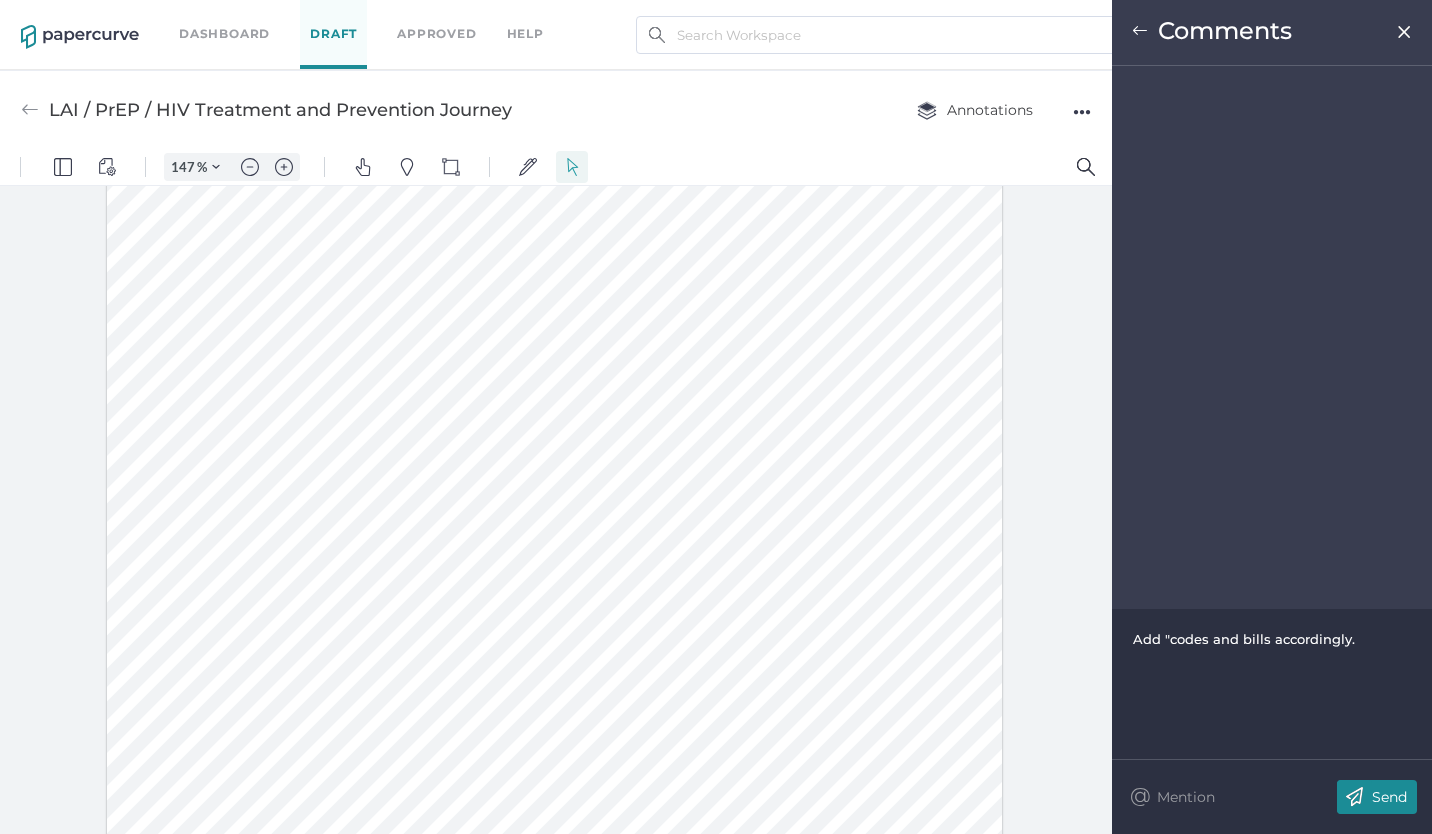 click on "Add "codes and bills accordingly." at bounding box center (1272, 639) 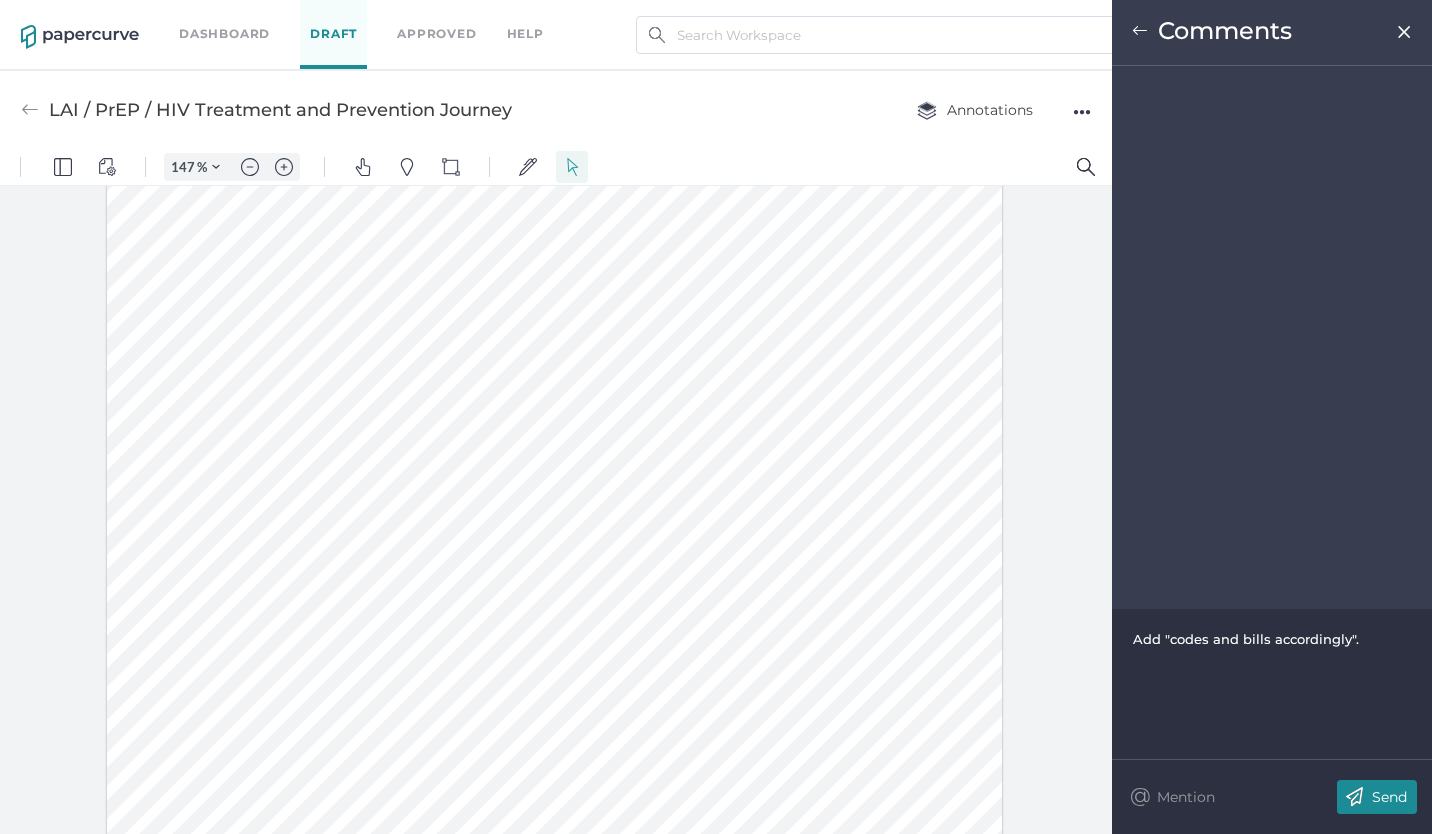 drag, startPoint x: 1263, startPoint y: 639, endPoint x: 1280, endPoint y: 637, distance: 17.117243 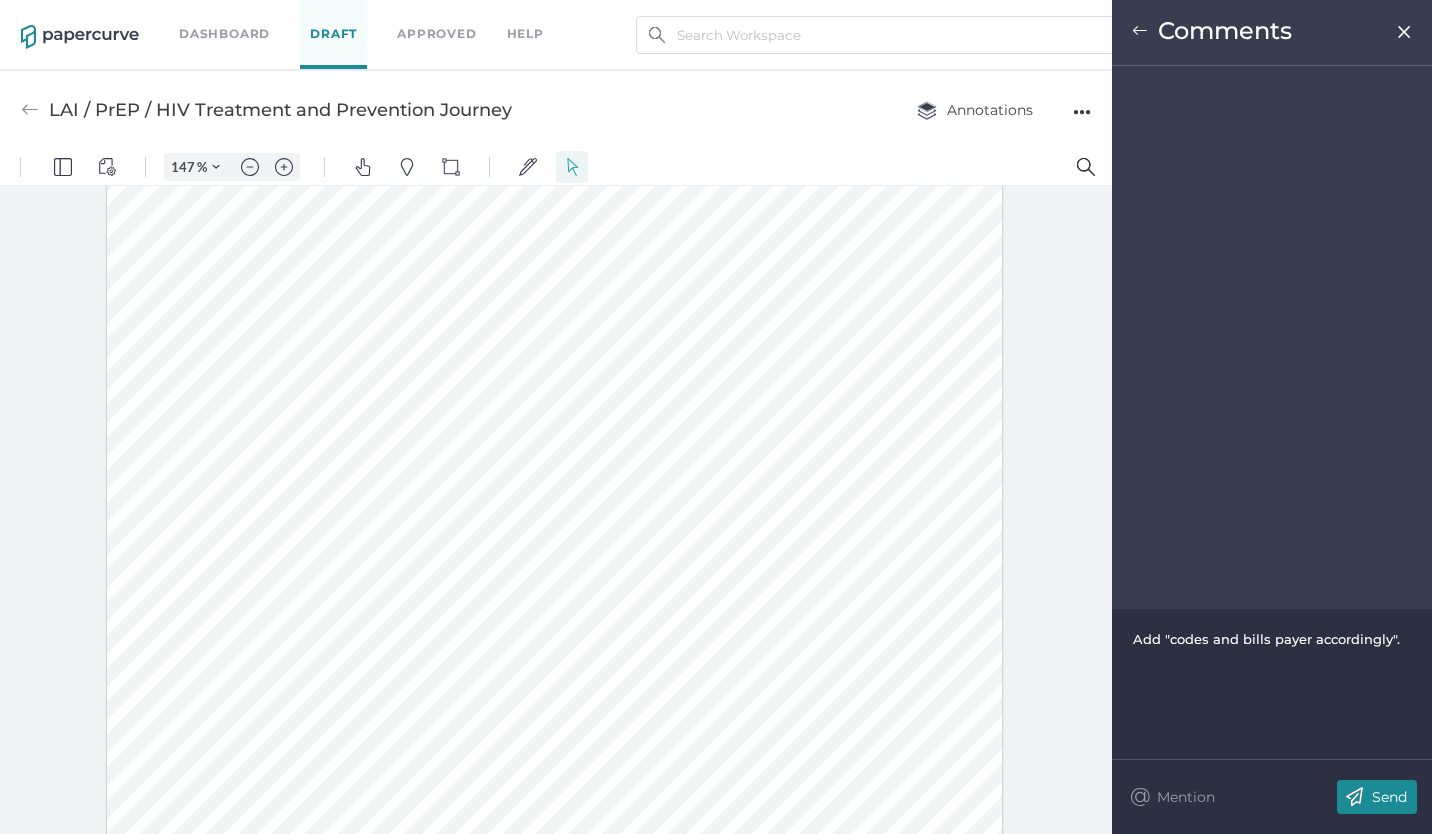 click on "Send" at bounding box center [1377, 797] 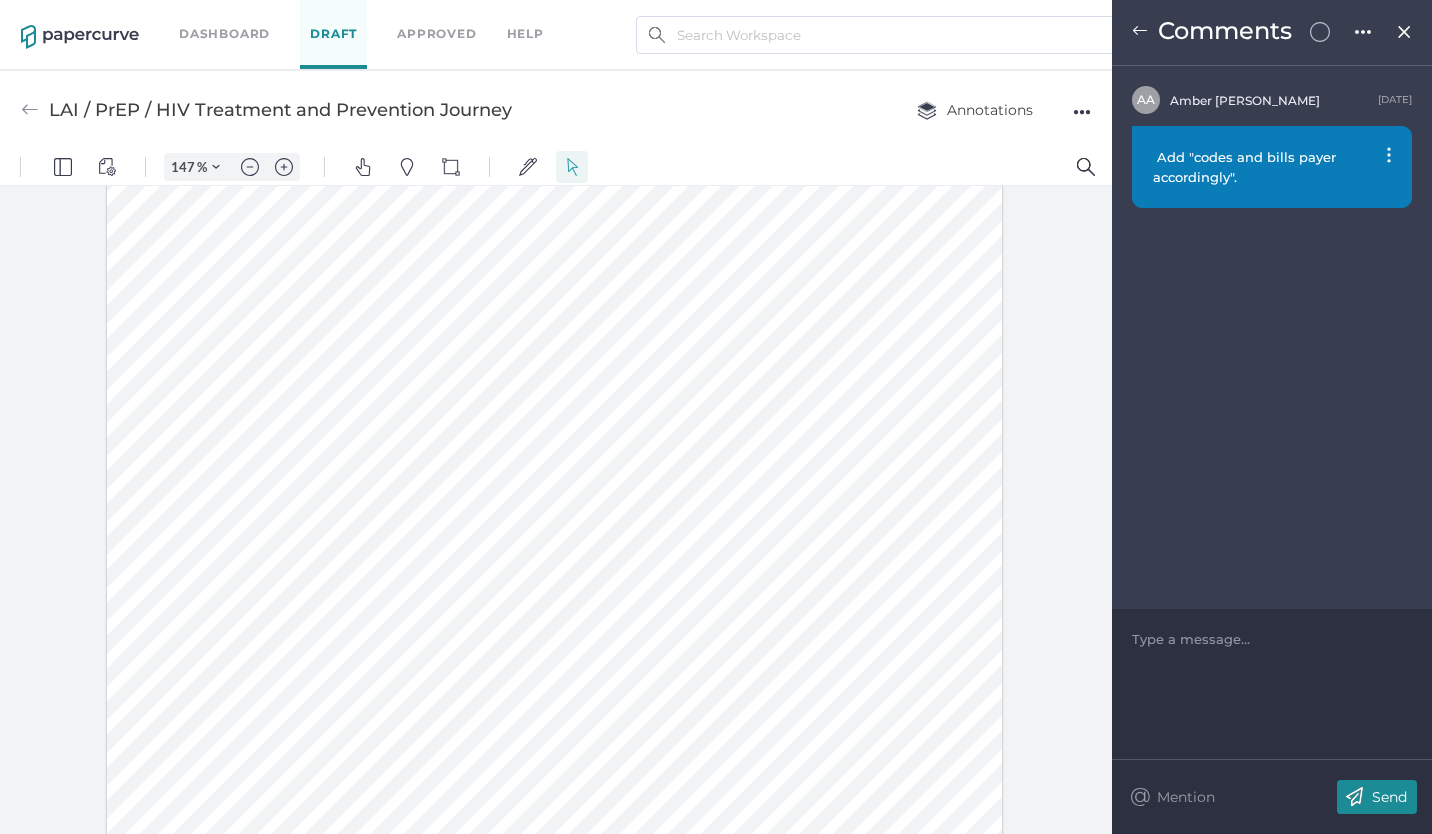 click at bounding box center (555, 257) 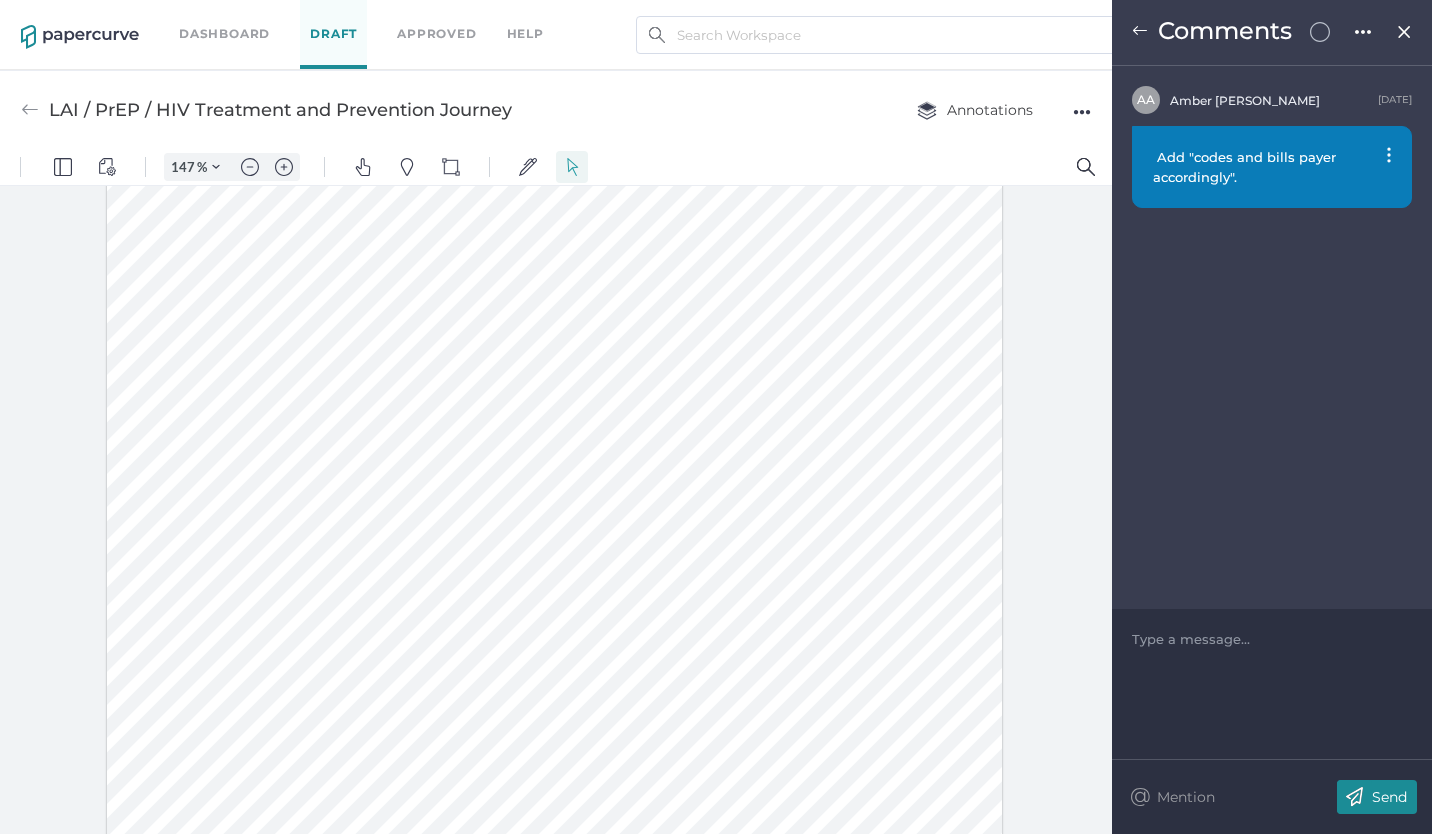 scroll, scrollTop: 0, scrollLeft: 0, axis: both 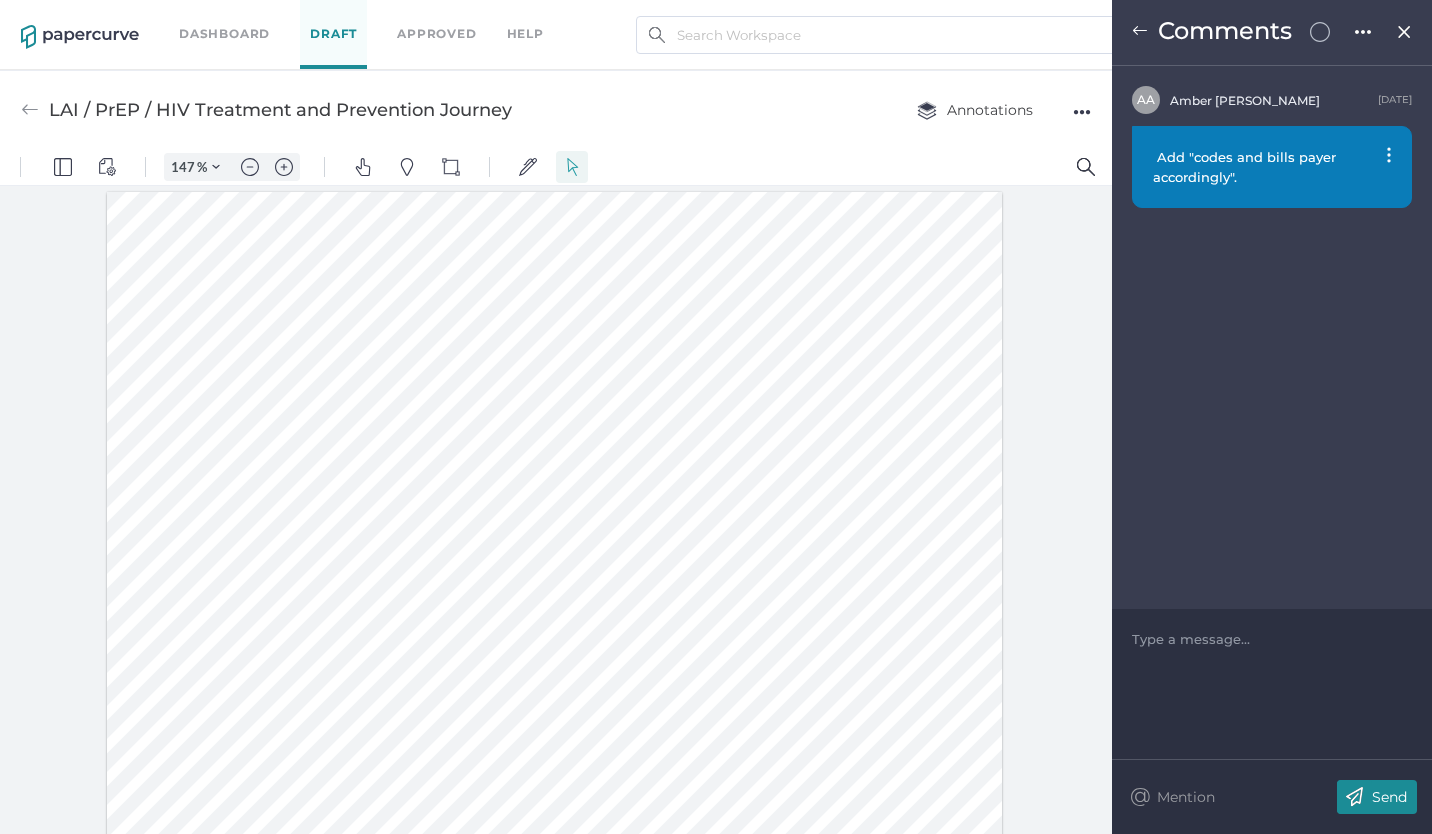 click at bounding box center (1404, 32) 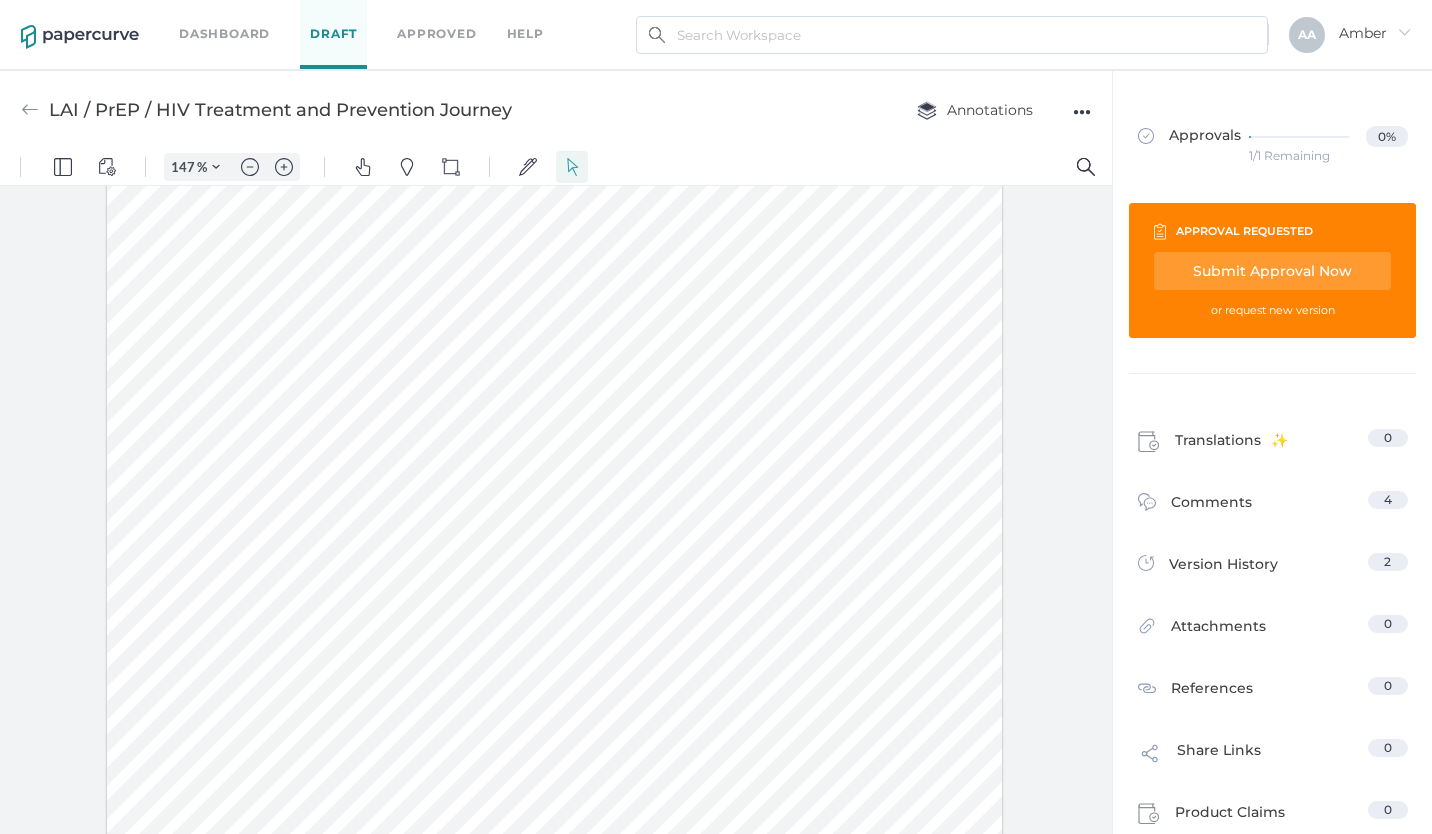 scroll, scrollTop: 0, scrollLeft: 0, axis: both 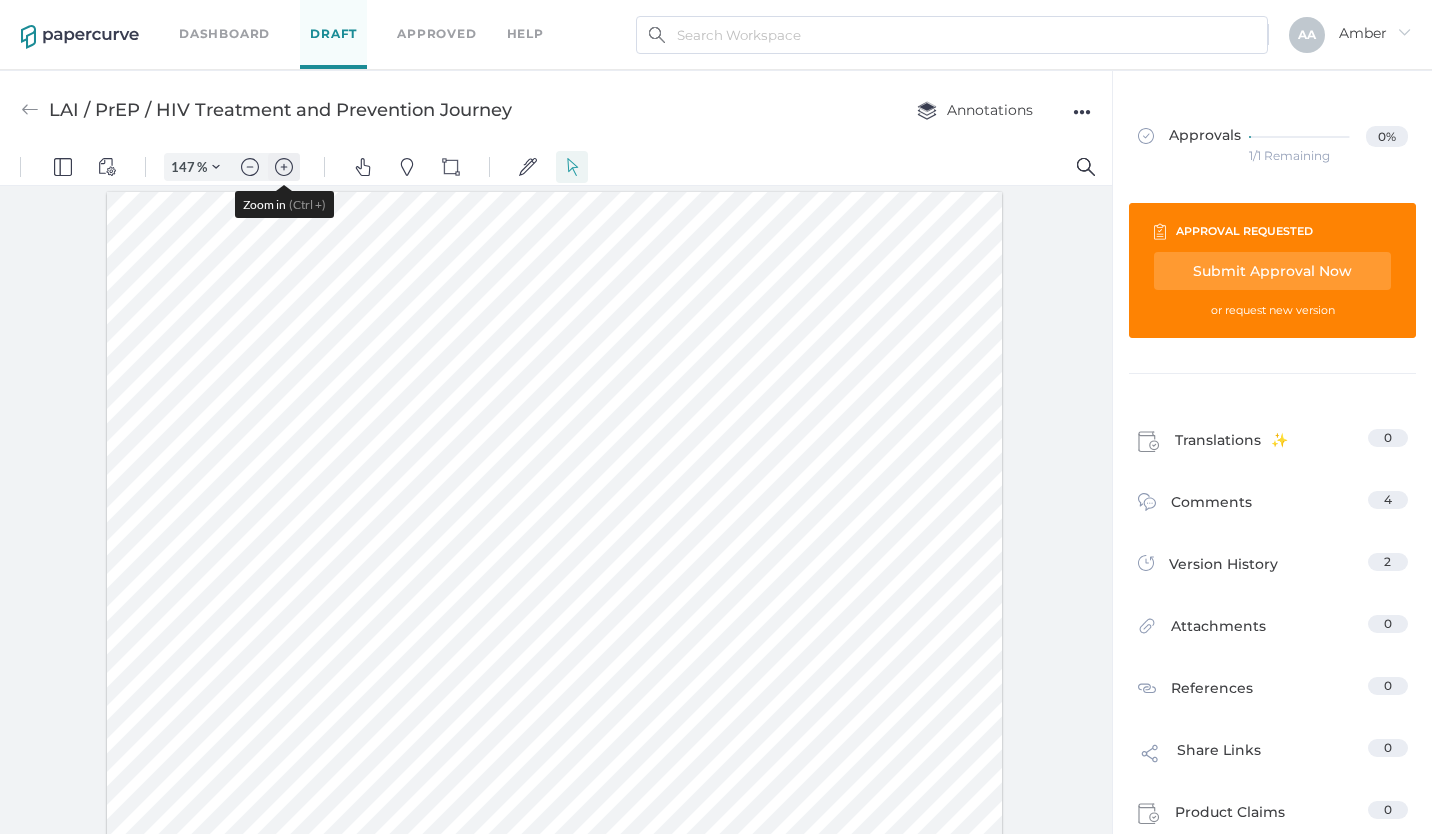 click at bounding box center (284, 167) 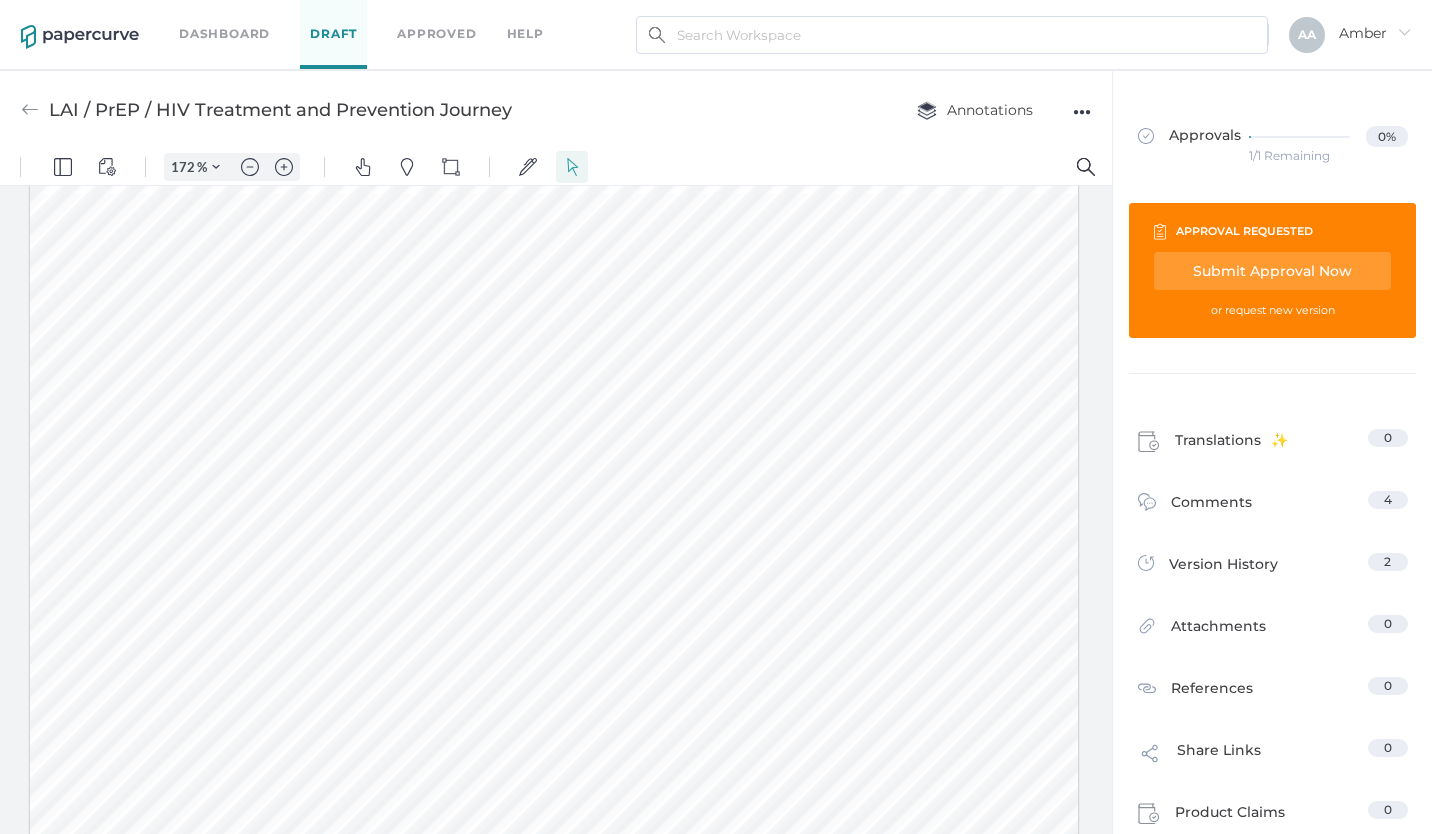scroll, scrollTop: 300, scrollLeft: 0, axis: vertical 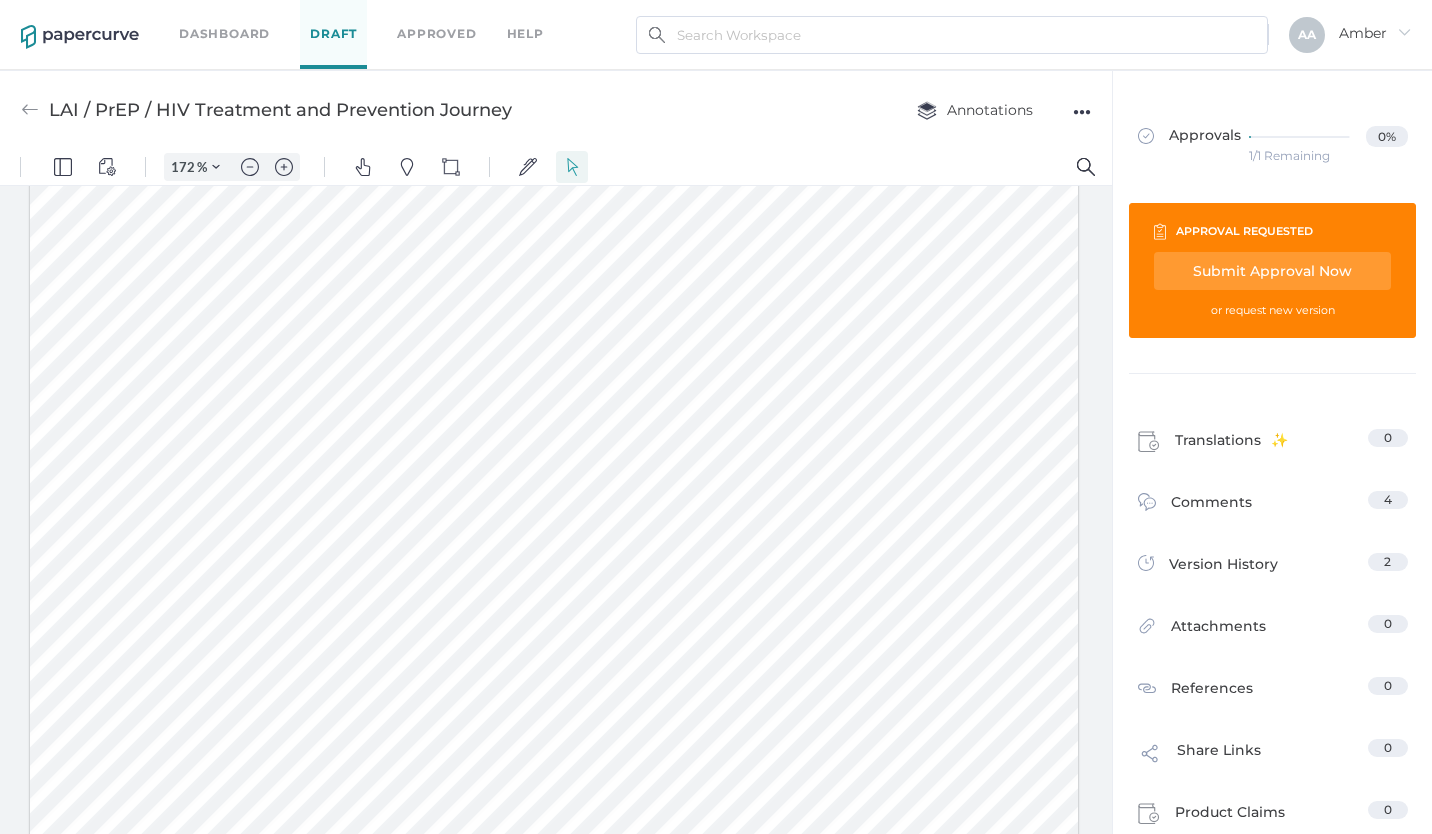 click at bounding box center [554, 571] 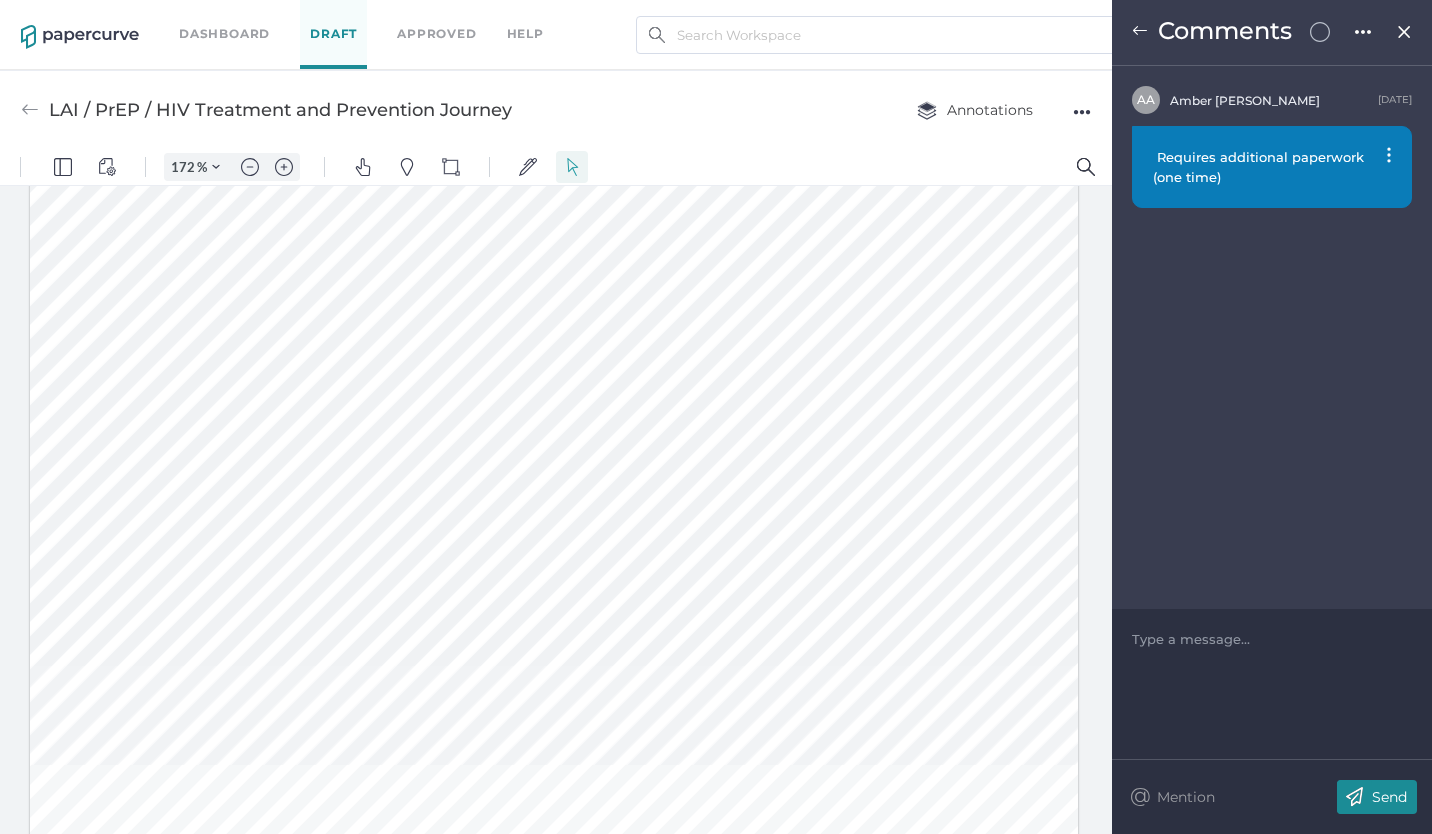 scroll, scrollTop: 400, scrollLeft: 0, axis: vertical 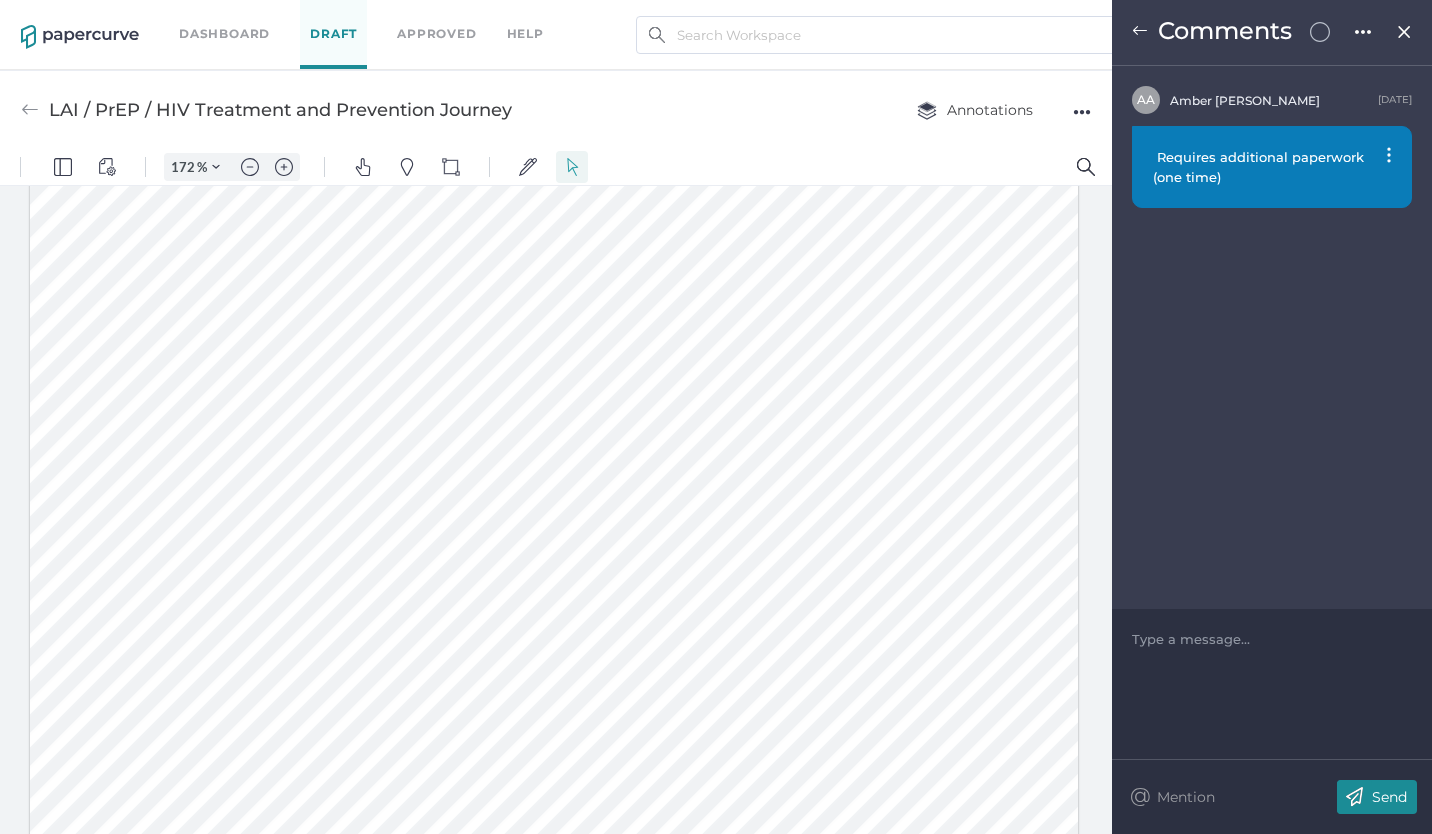 click at bounding box center [1404, 32] 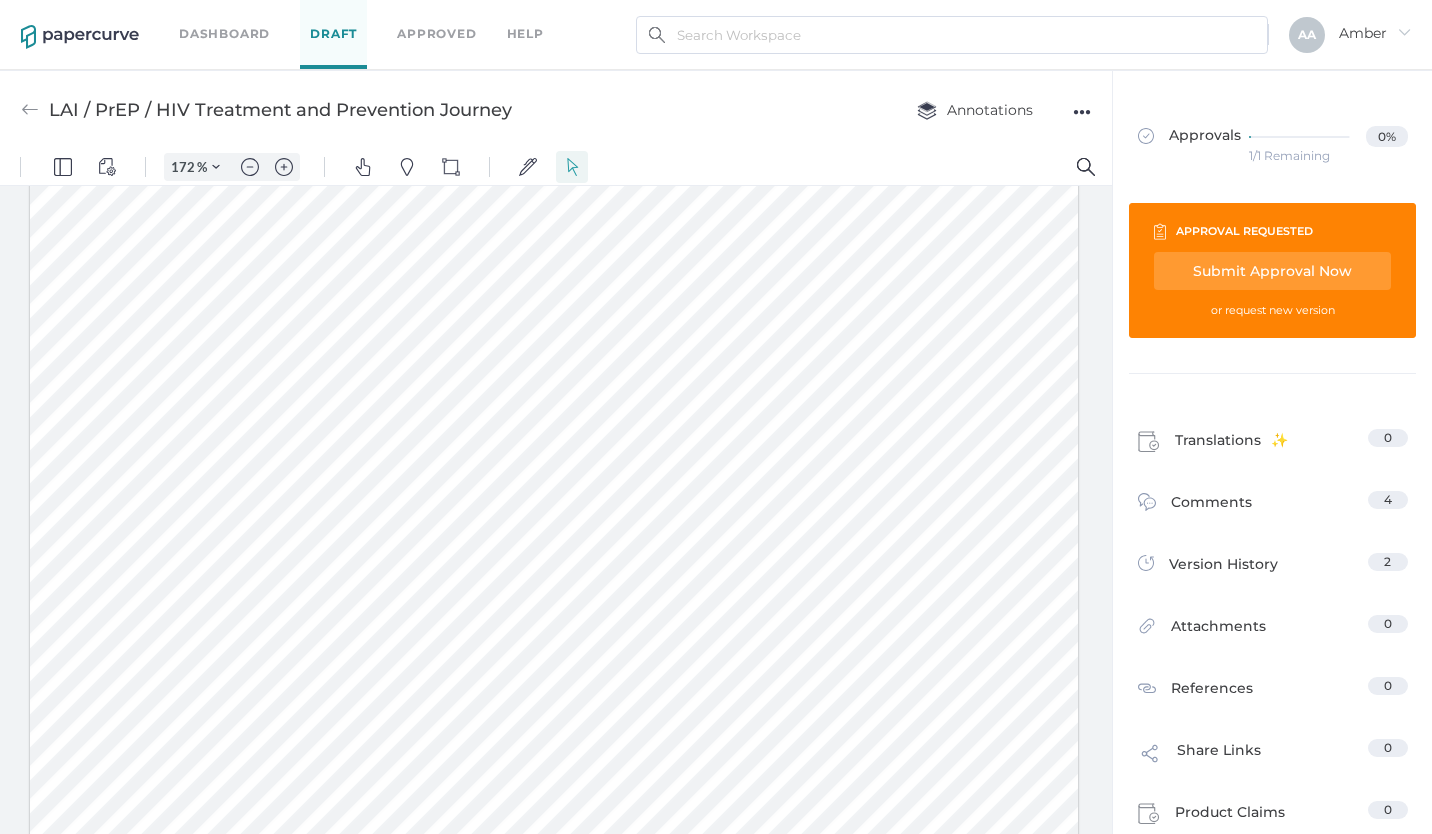 click at bounding box center [554, 471] 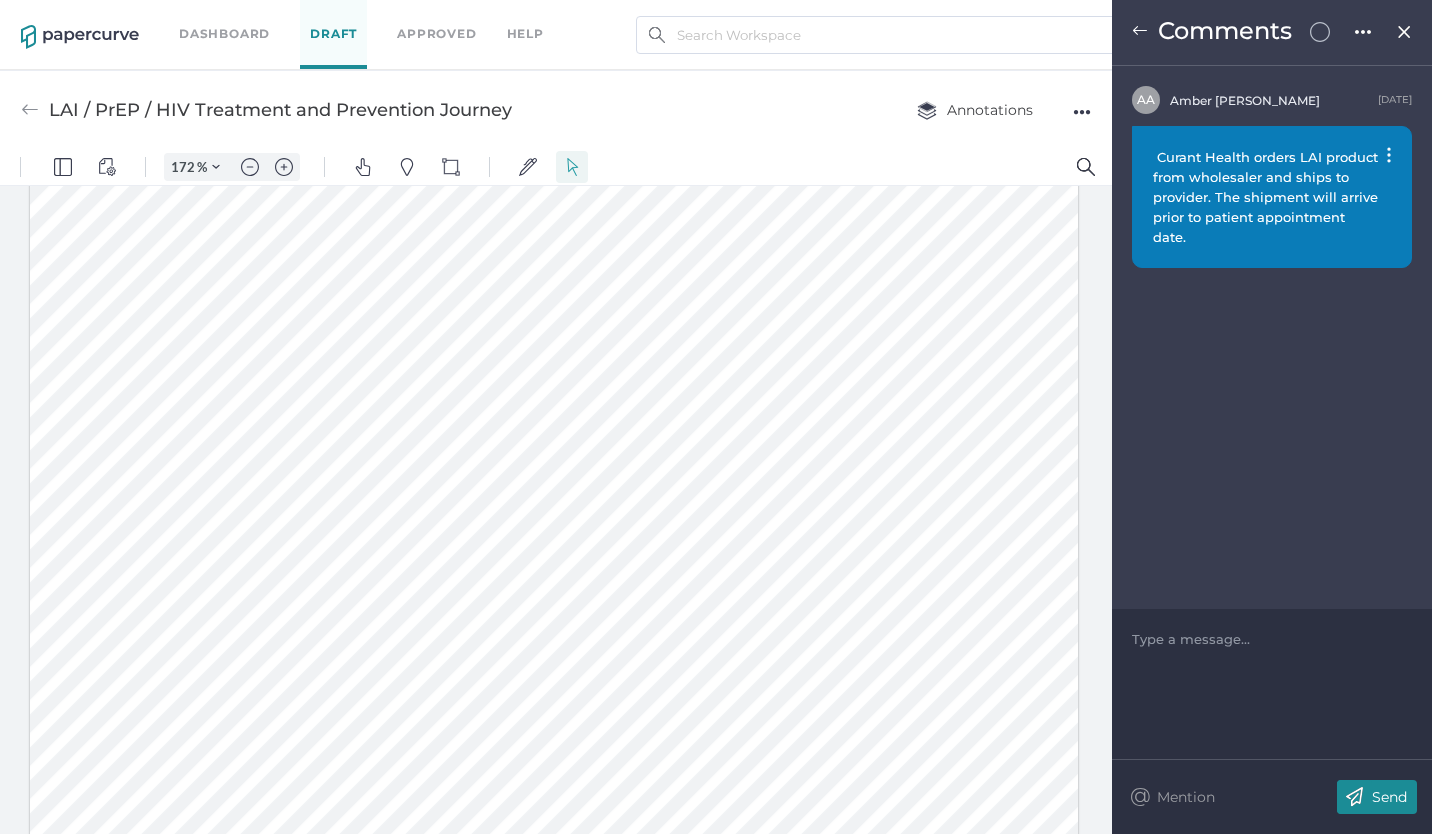 scroll, scrollTop: 600, scrollLeft: 0, axis: vertical 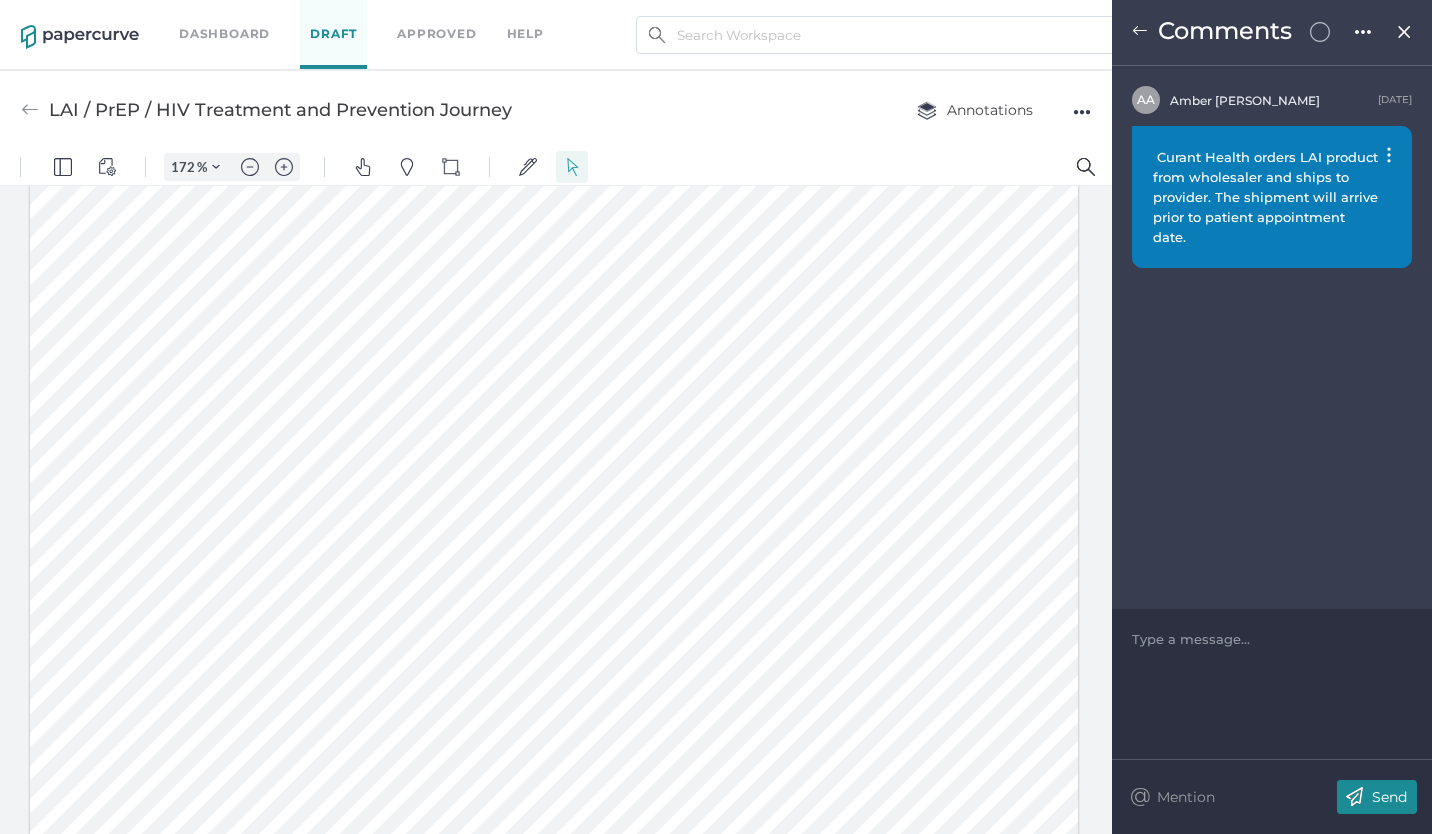 click at bounding box center (554, 271) 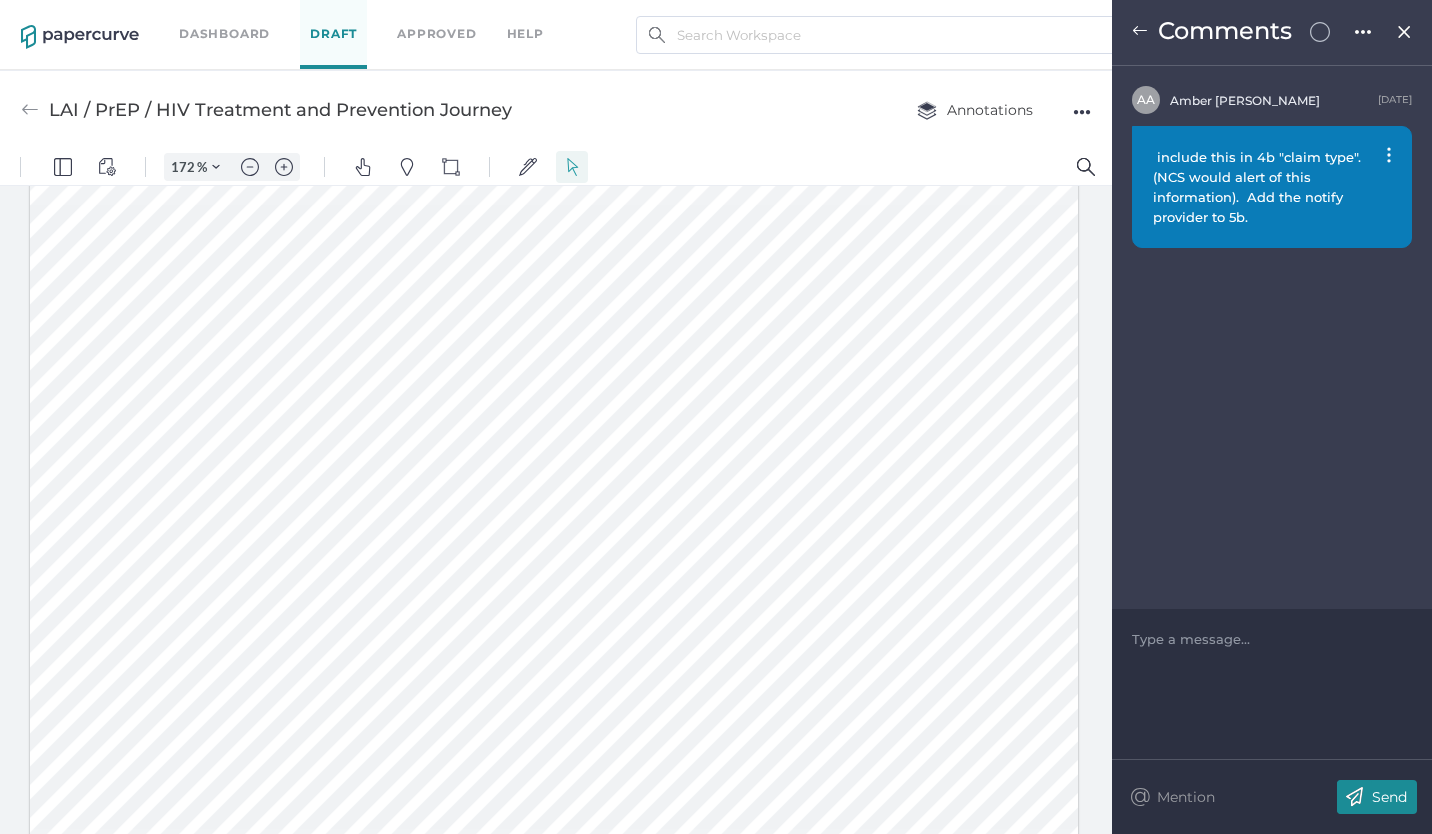 scroll, scrollTop: 600, scrollLeft: 0, axis: vertical 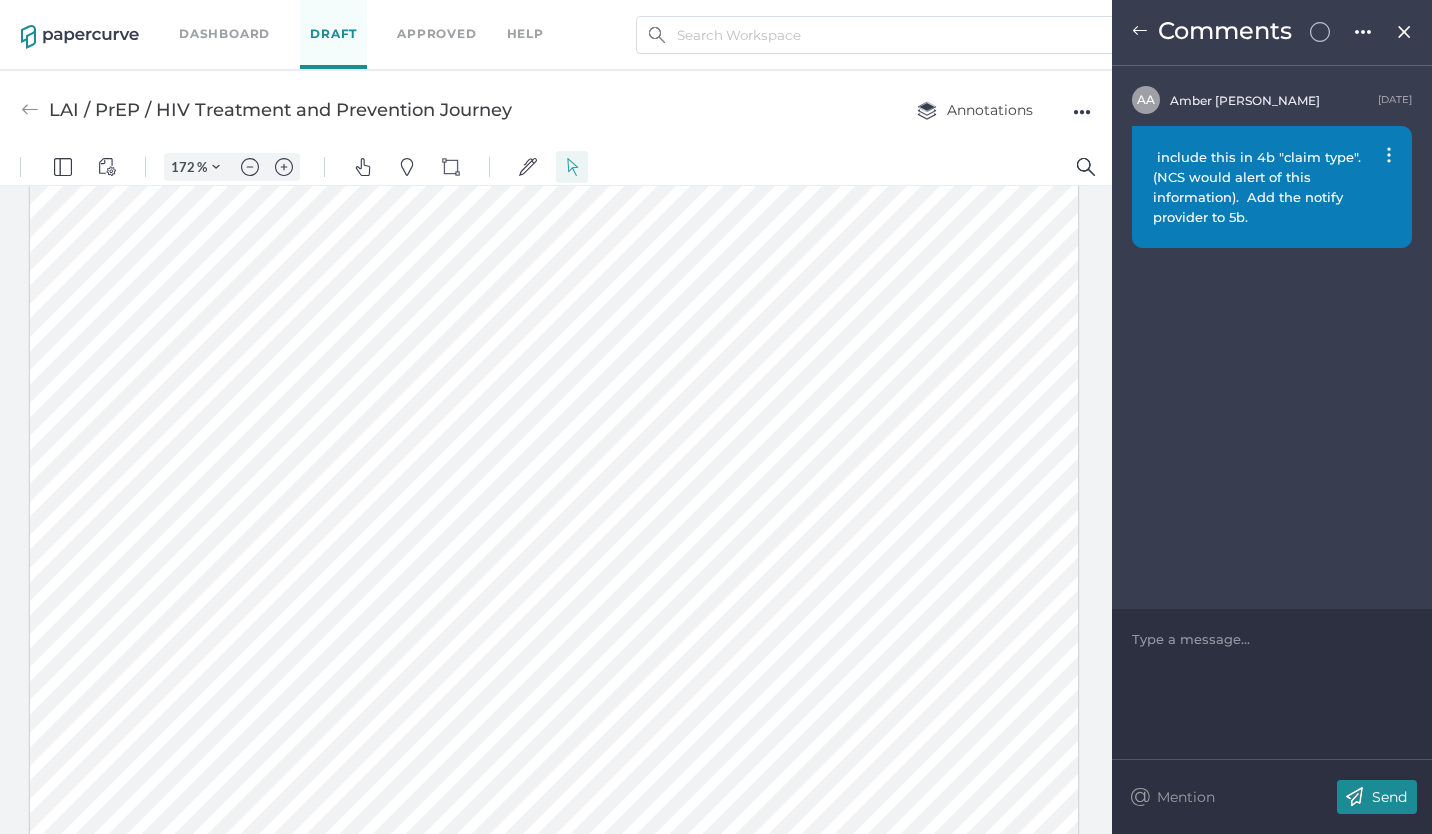 click at bounding box center (554, 271) 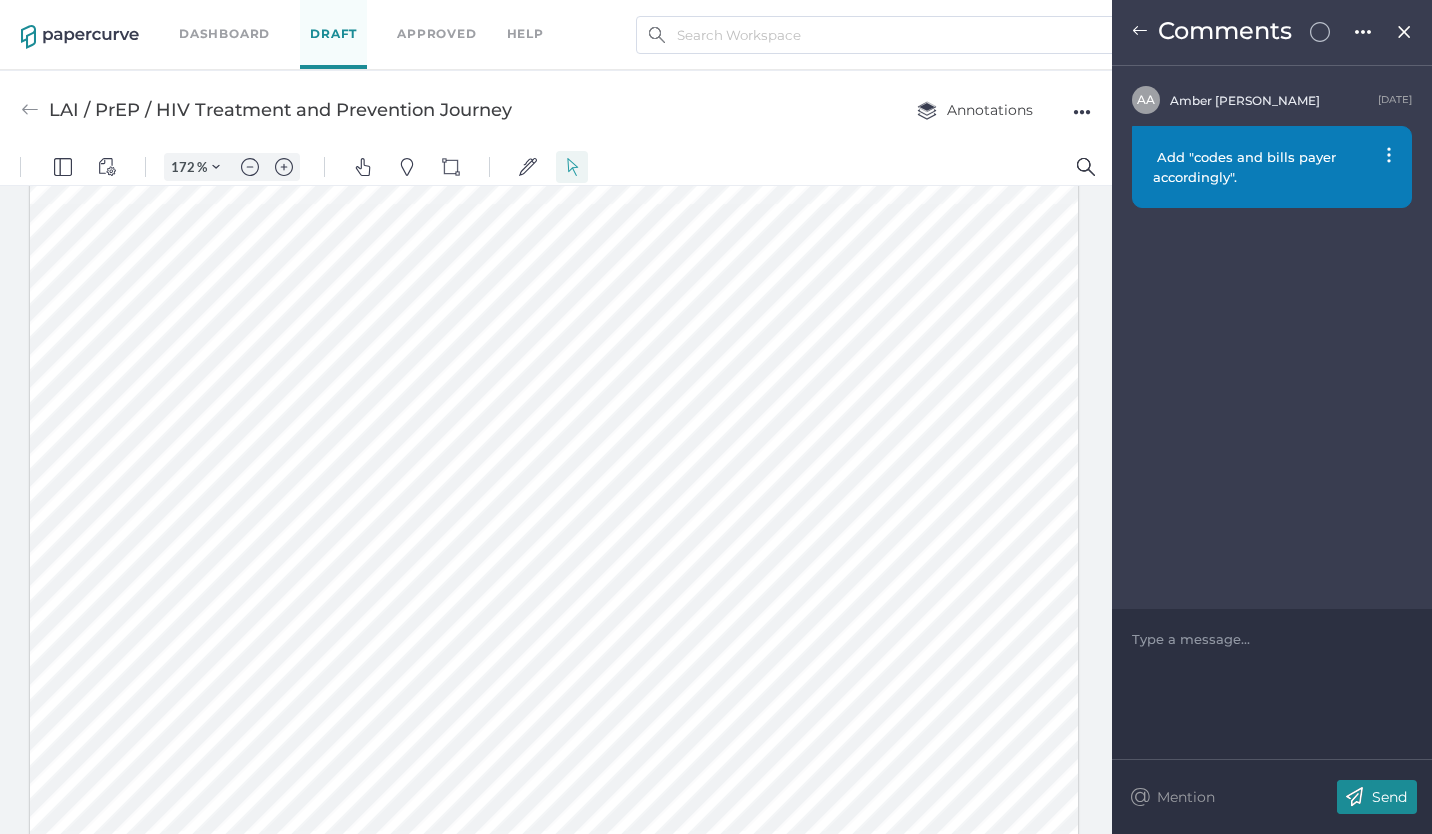 scroll, scrollTop: 700, scrollLeft: 0, axis: vertical 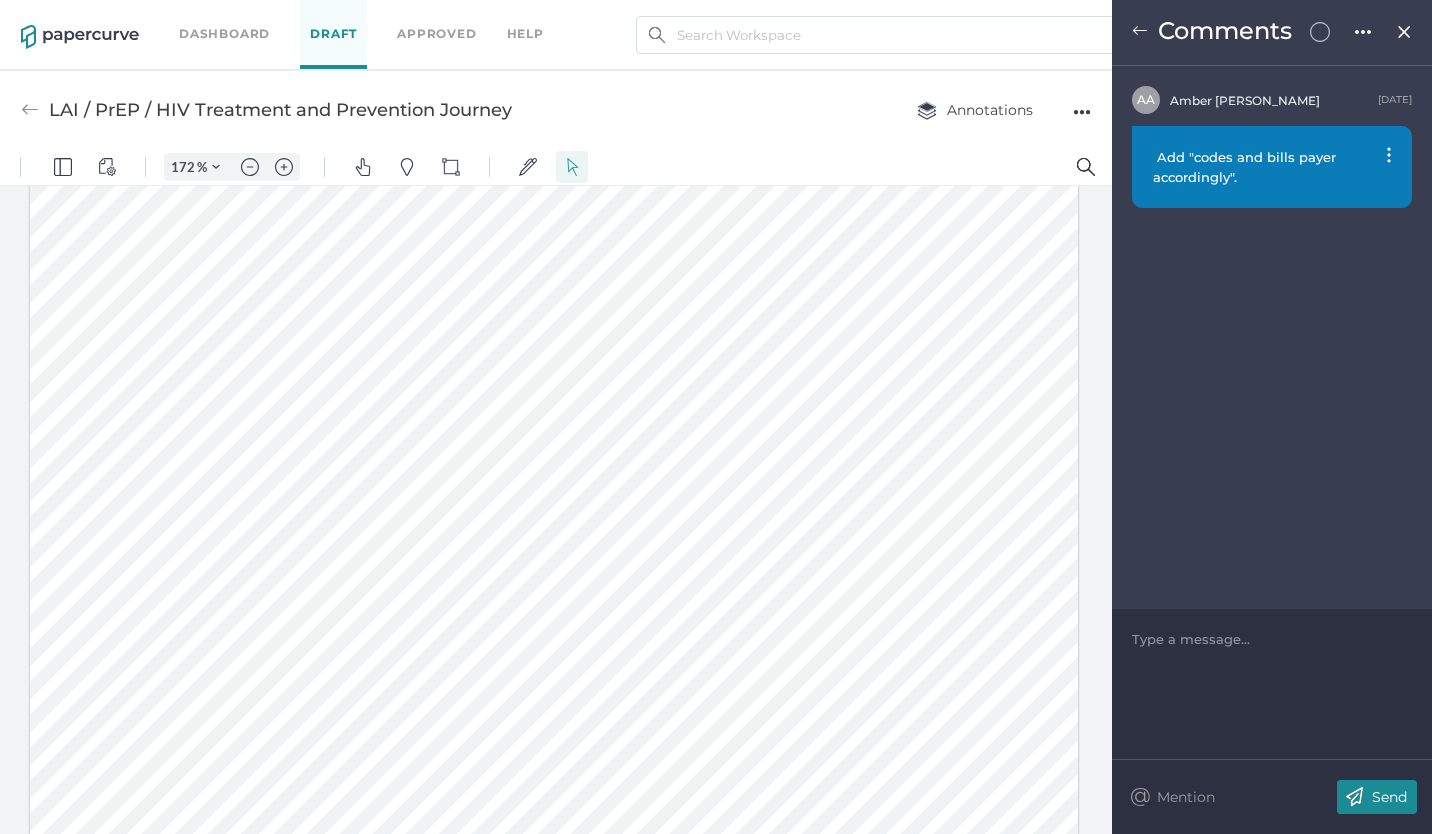 click at bounding box center (554, 171) 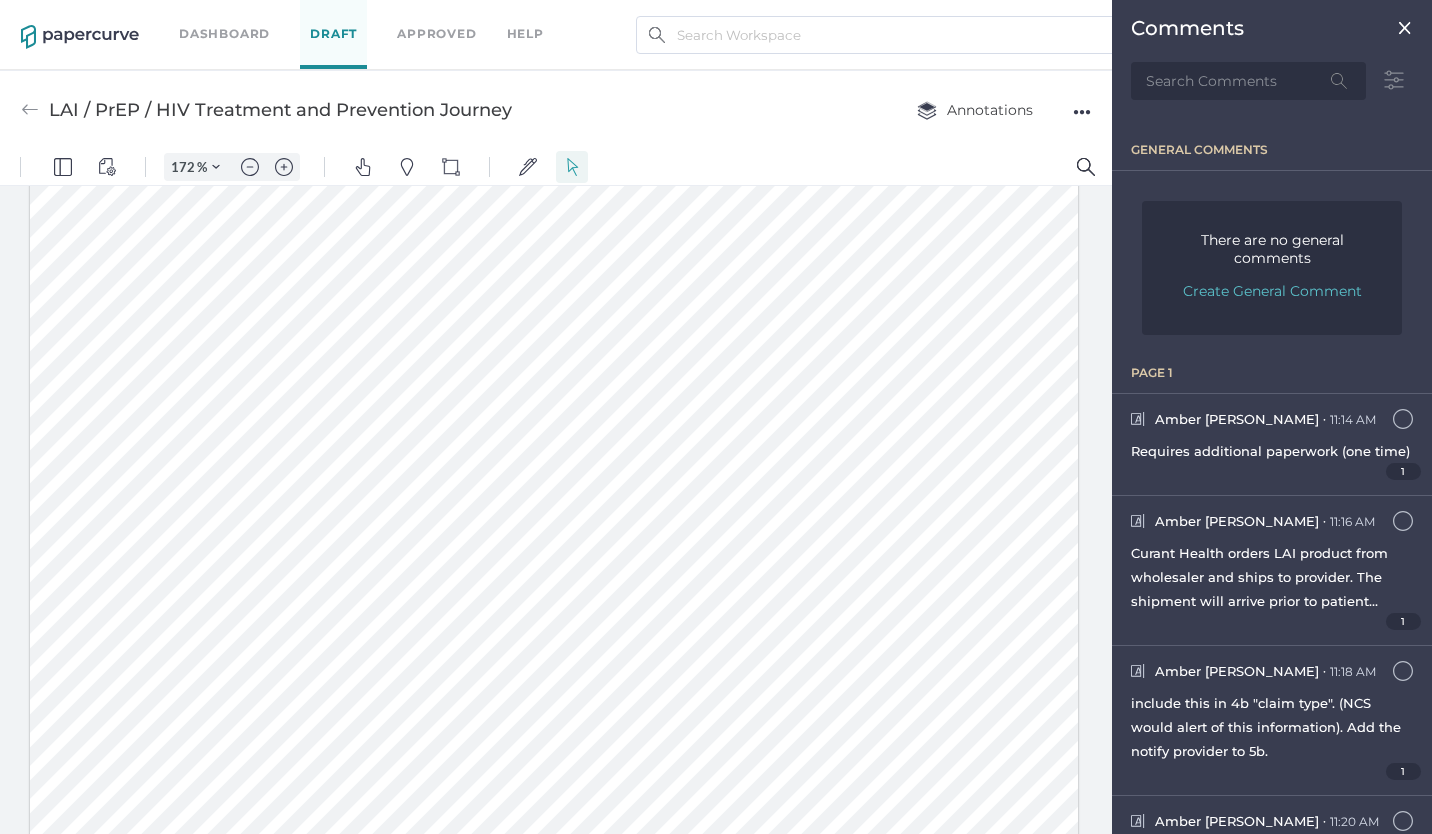 click at bounding box center [554, 171] 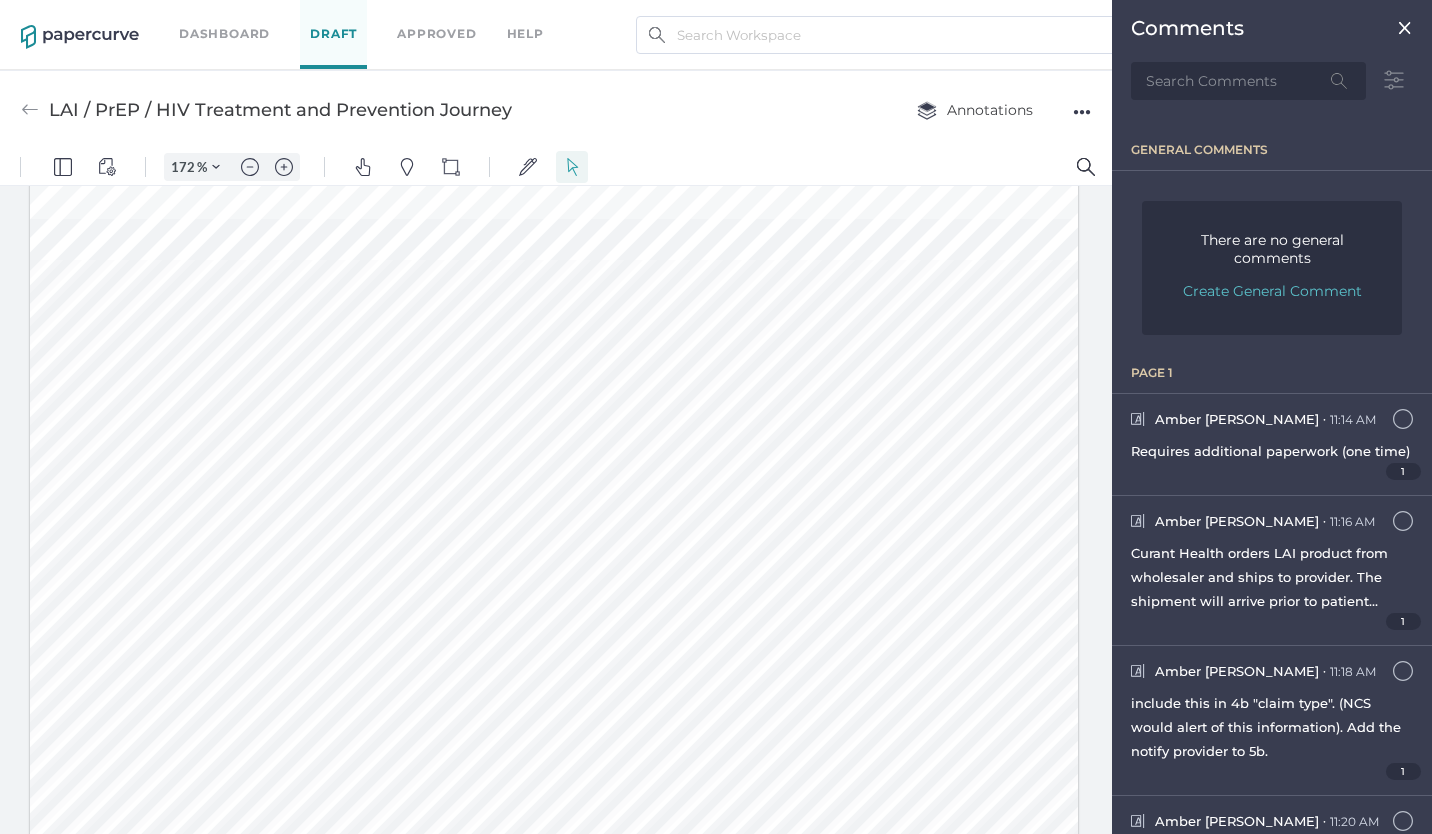scroll, scrollTop: 0, scrollLeft: 0, axis: both 